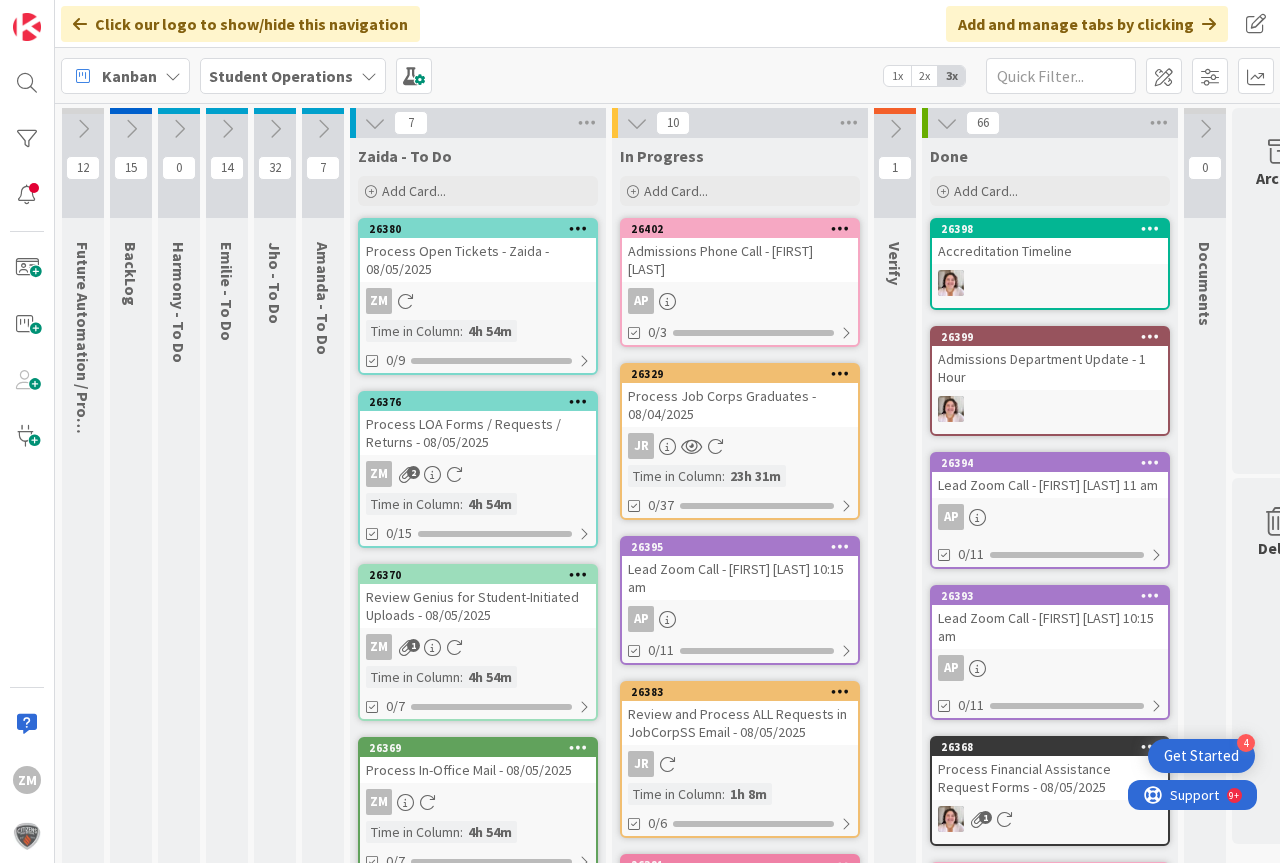 scroll, scrollTop: 0, scrollLeft: 0, axis: both 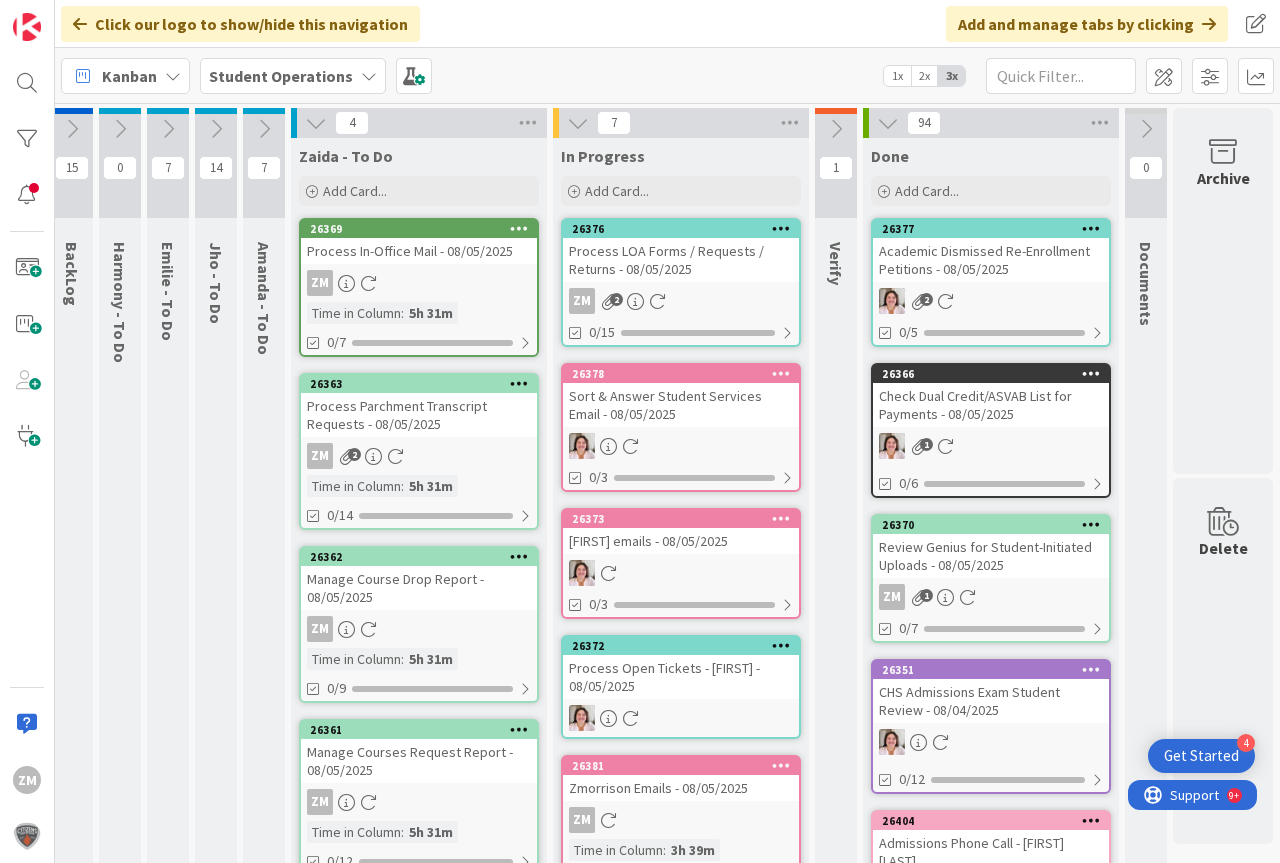 click on "ZM 2" at bounding box center [681, 301] 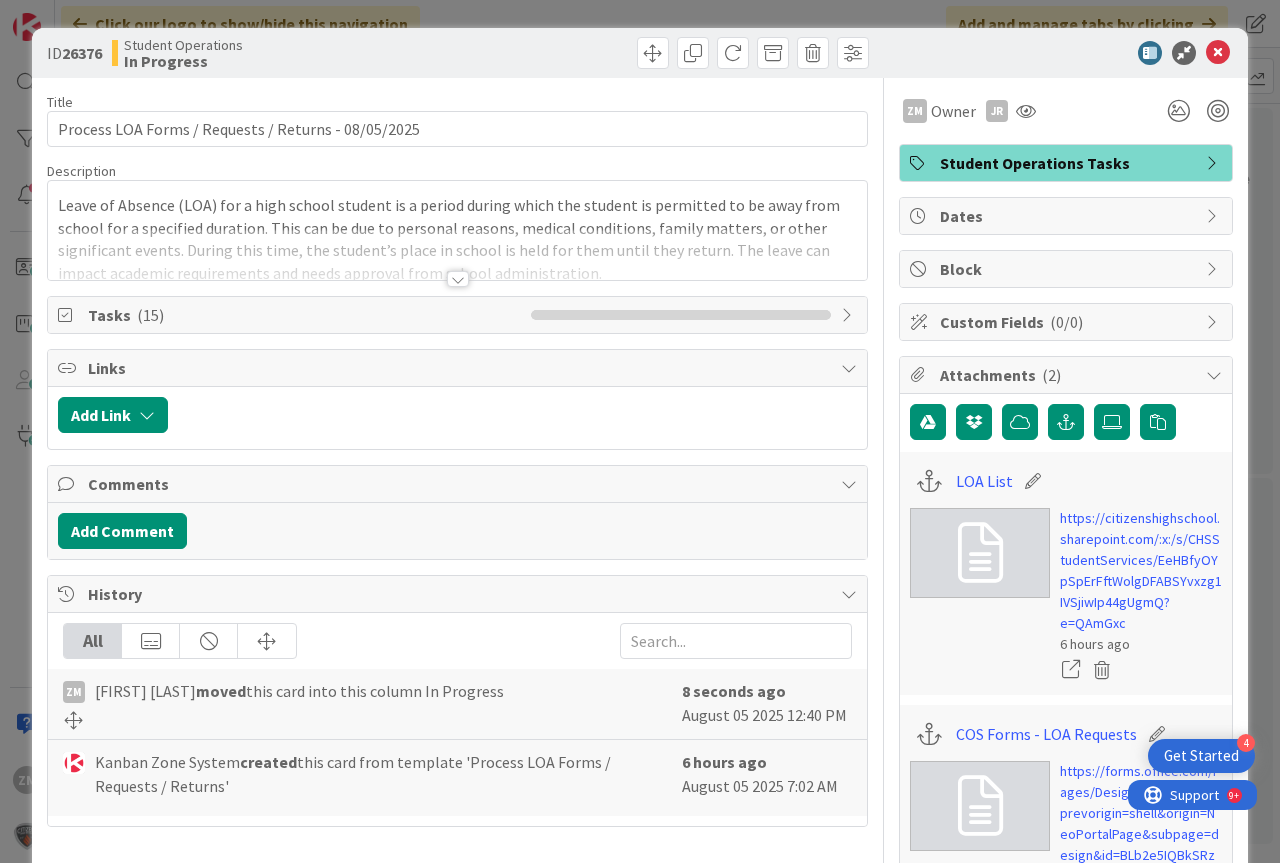 scroll, scrollTop: 0, scrollLeft: 0, axis: both 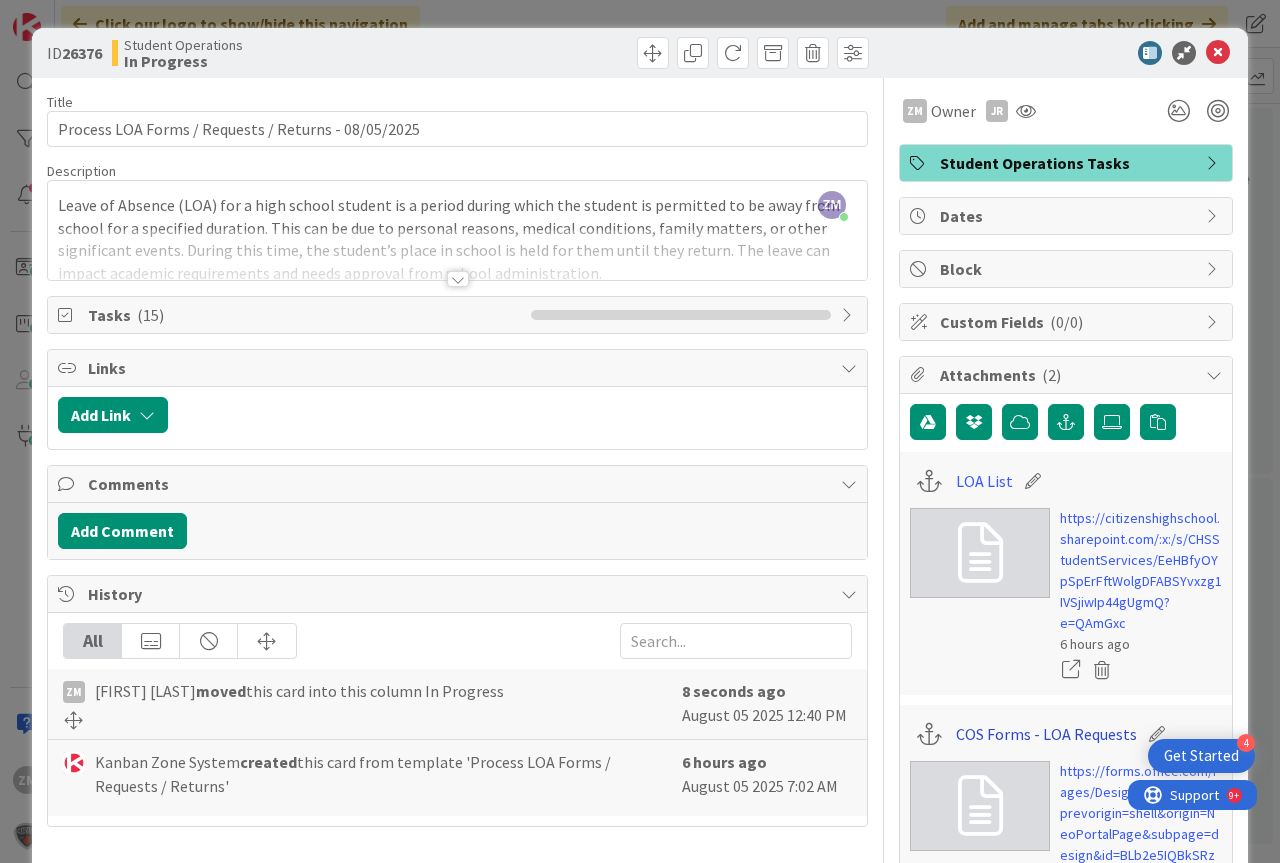 click on "COS Forms - LOA Requests" at bounding box center (1046, 734) 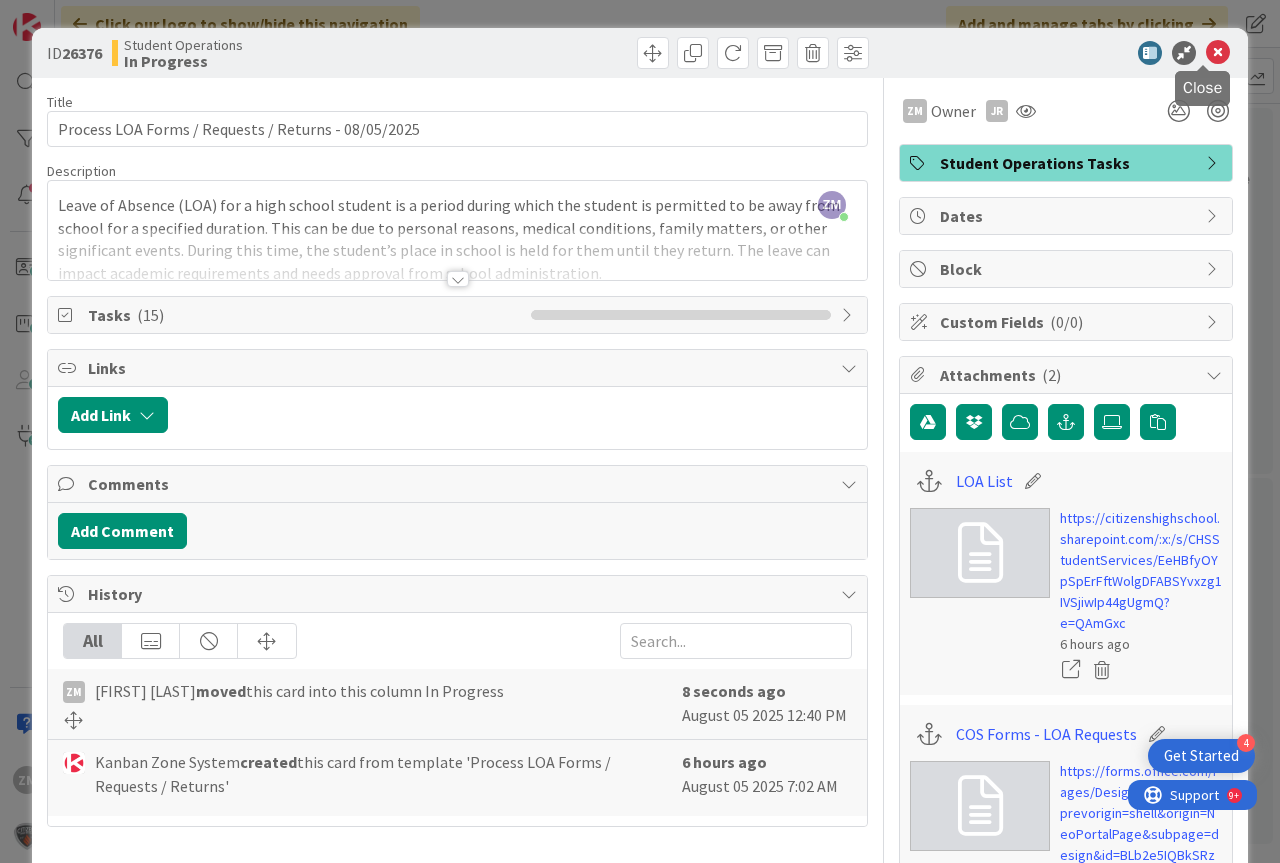 click at bounding box center (1218, 53) 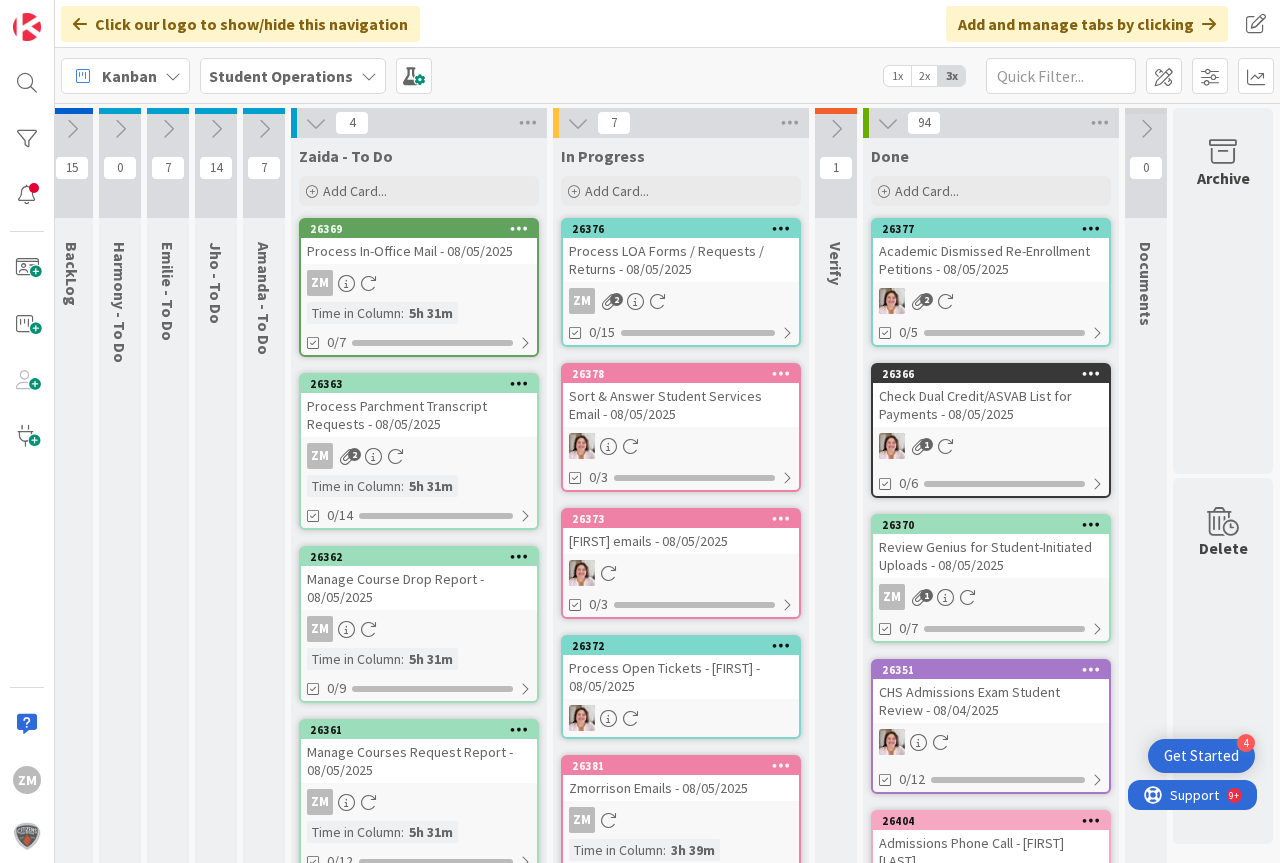 scroll, scrollTop: 0, scrollLeft: 0, axis: both 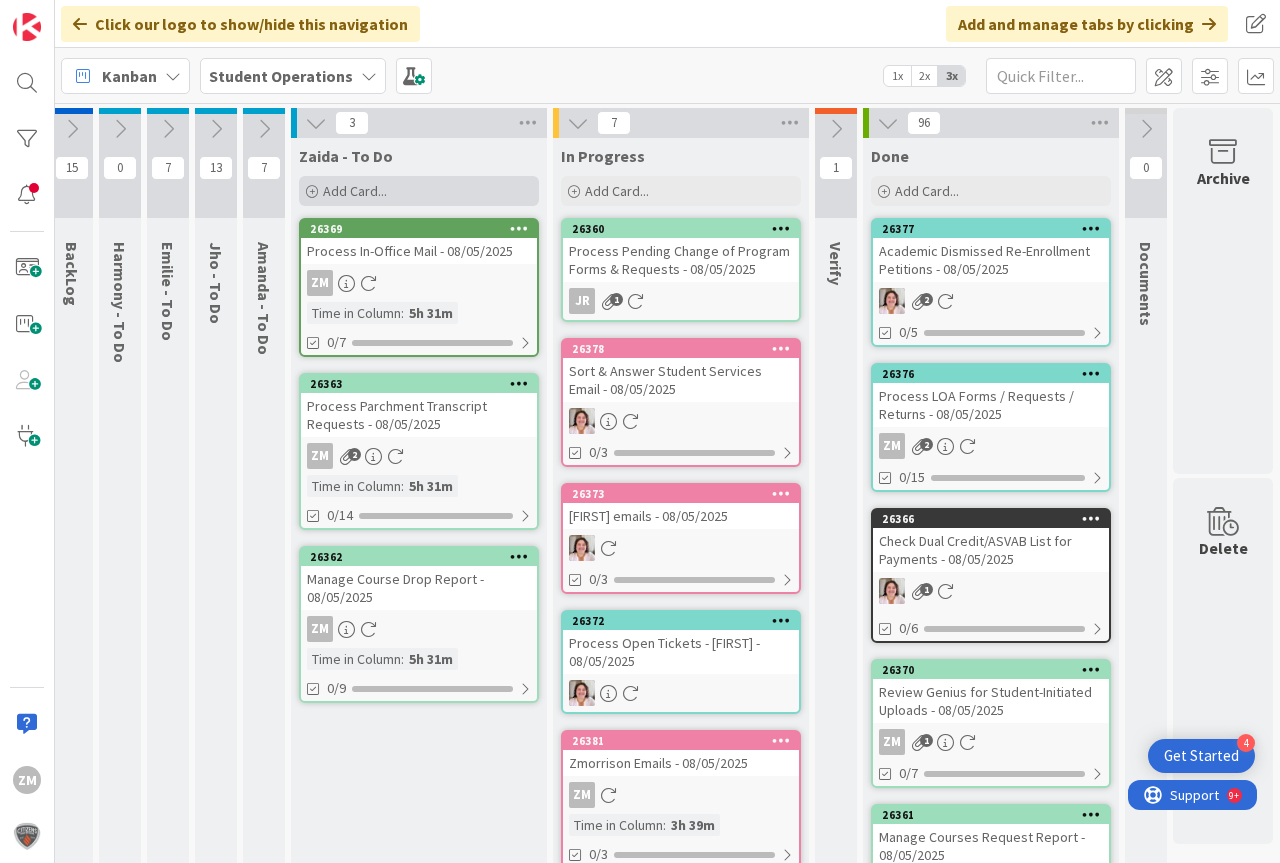 click on "Add Card..." at bounding box center (355, 191) 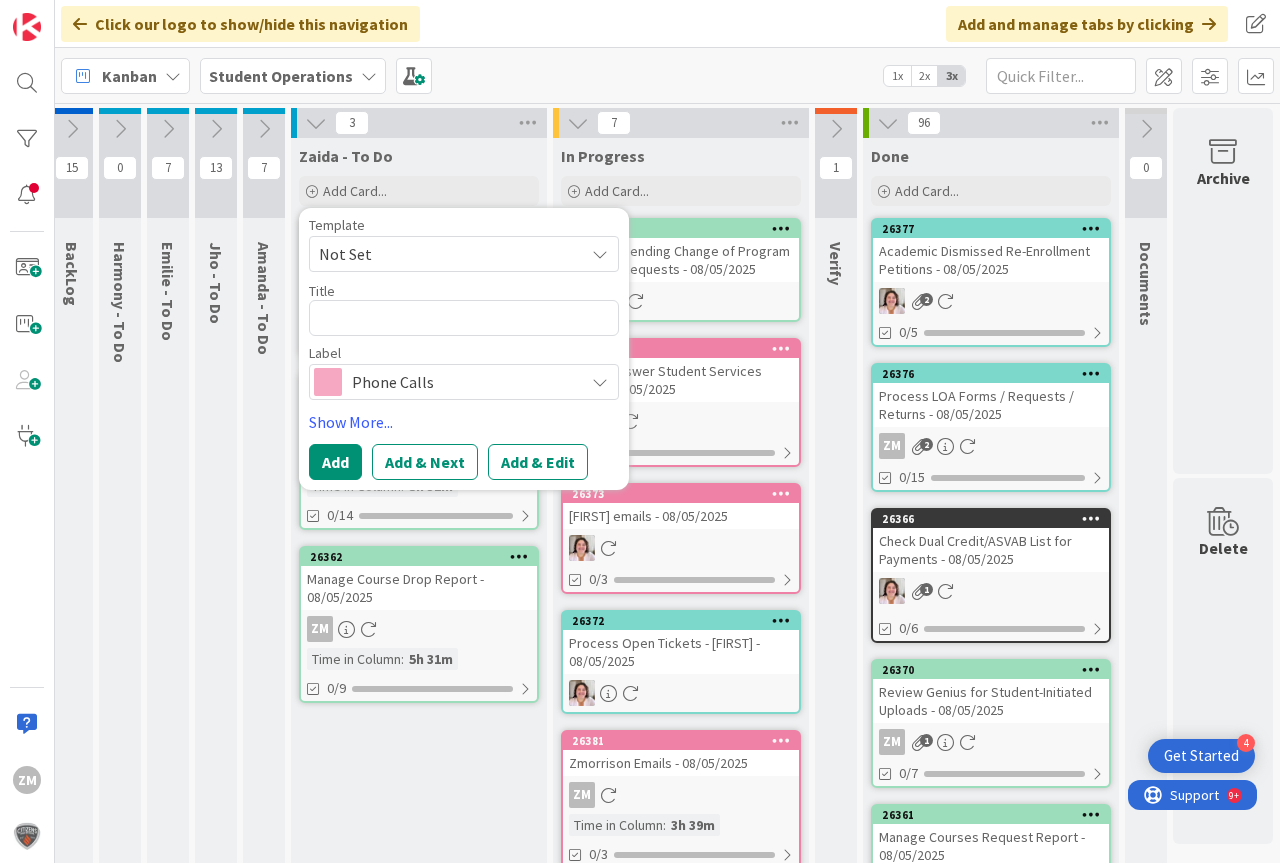 click at bounding box center [600, 254] 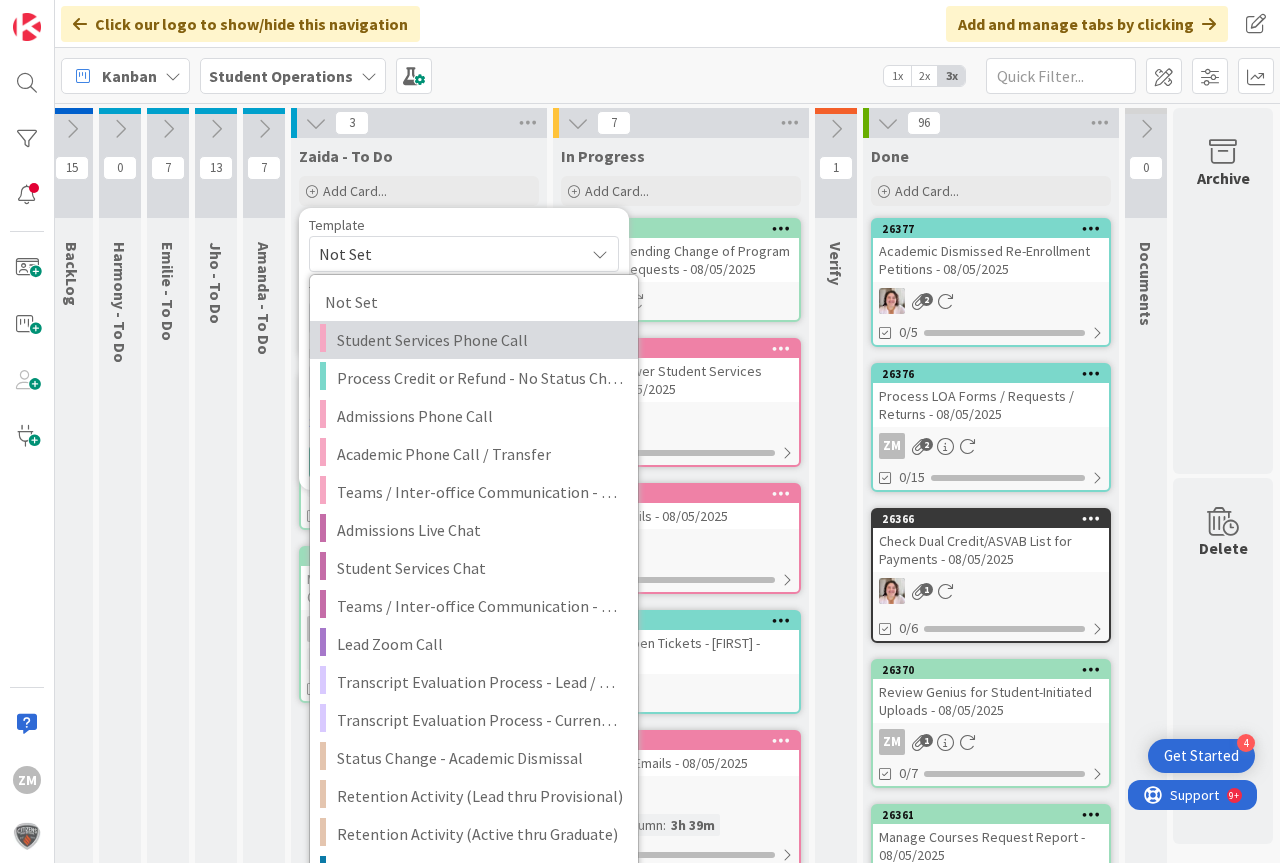 click on "Student Services Phone Call" at bounding box center (480, 340) 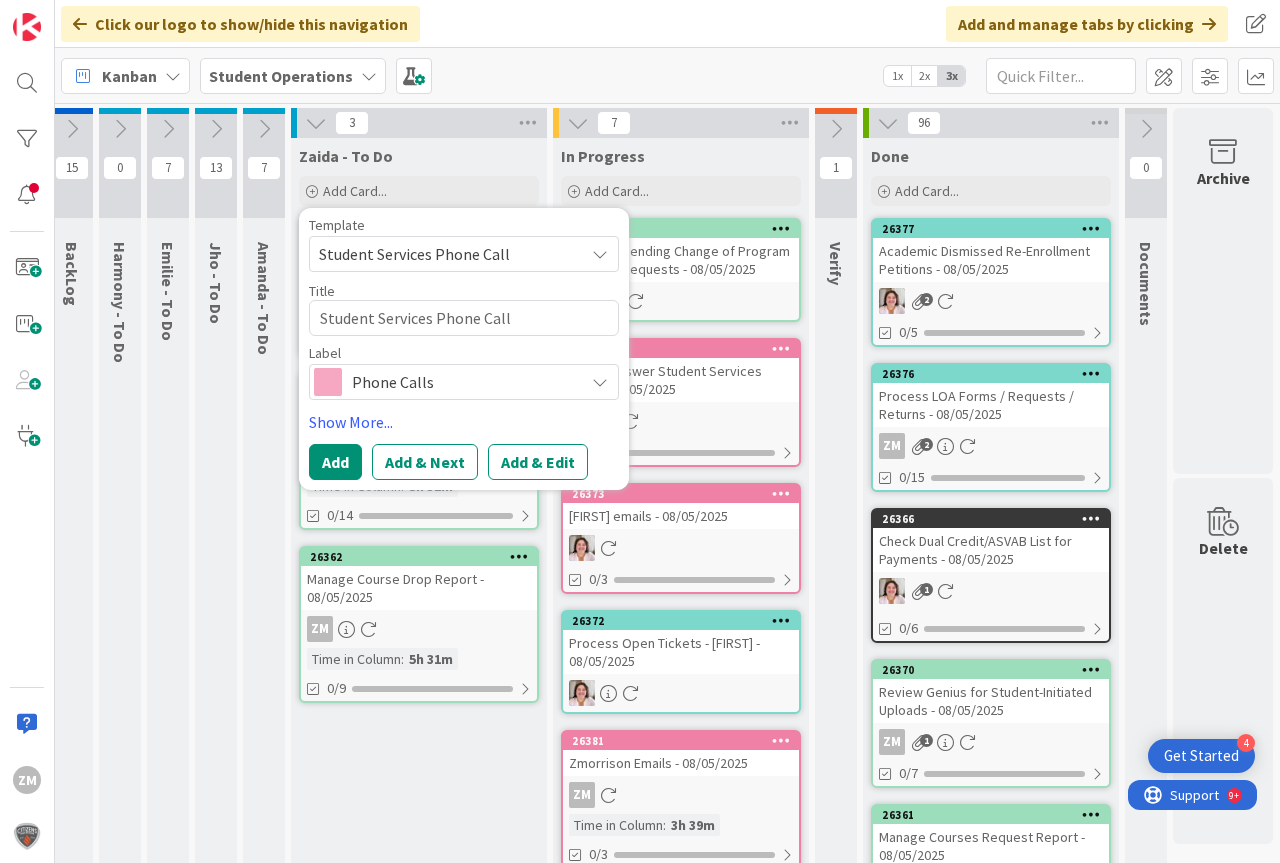 click on "Add & Edit" at bounding box center [538, 462] 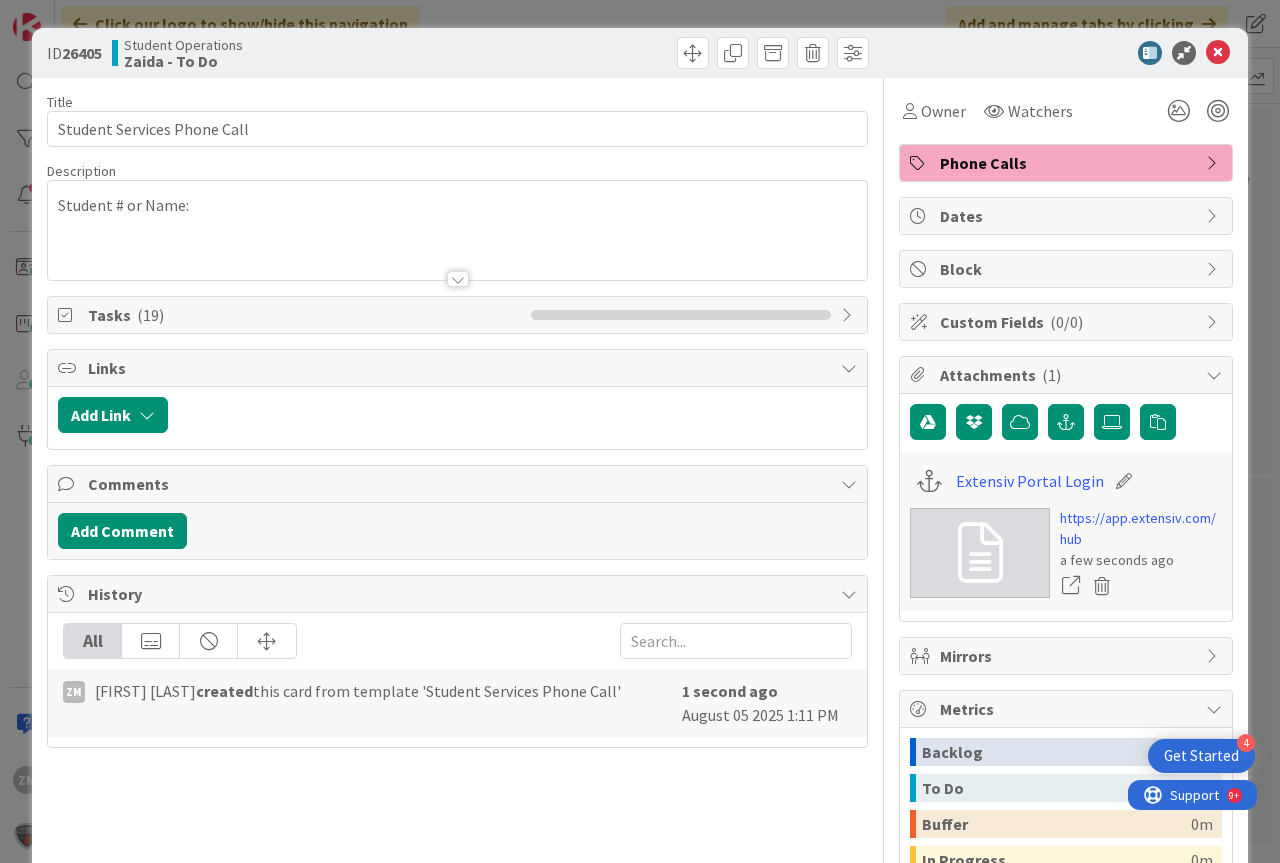 scroll, scrollTop: 0, scrollLeft: 0, axis: both 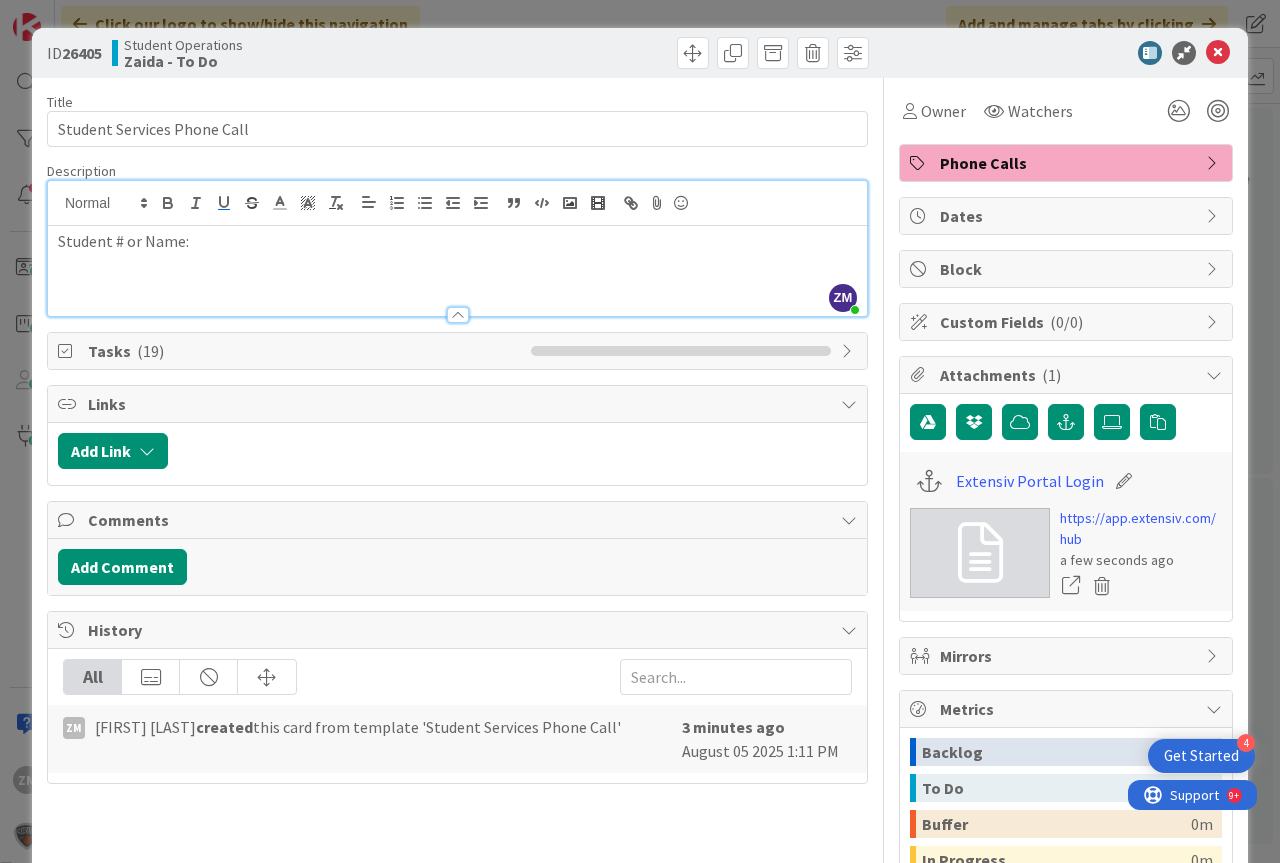 click on "ZM   [FIRST] [LAST] joined  7 m ago Student # or Name:" at bounding box center (457, 248) 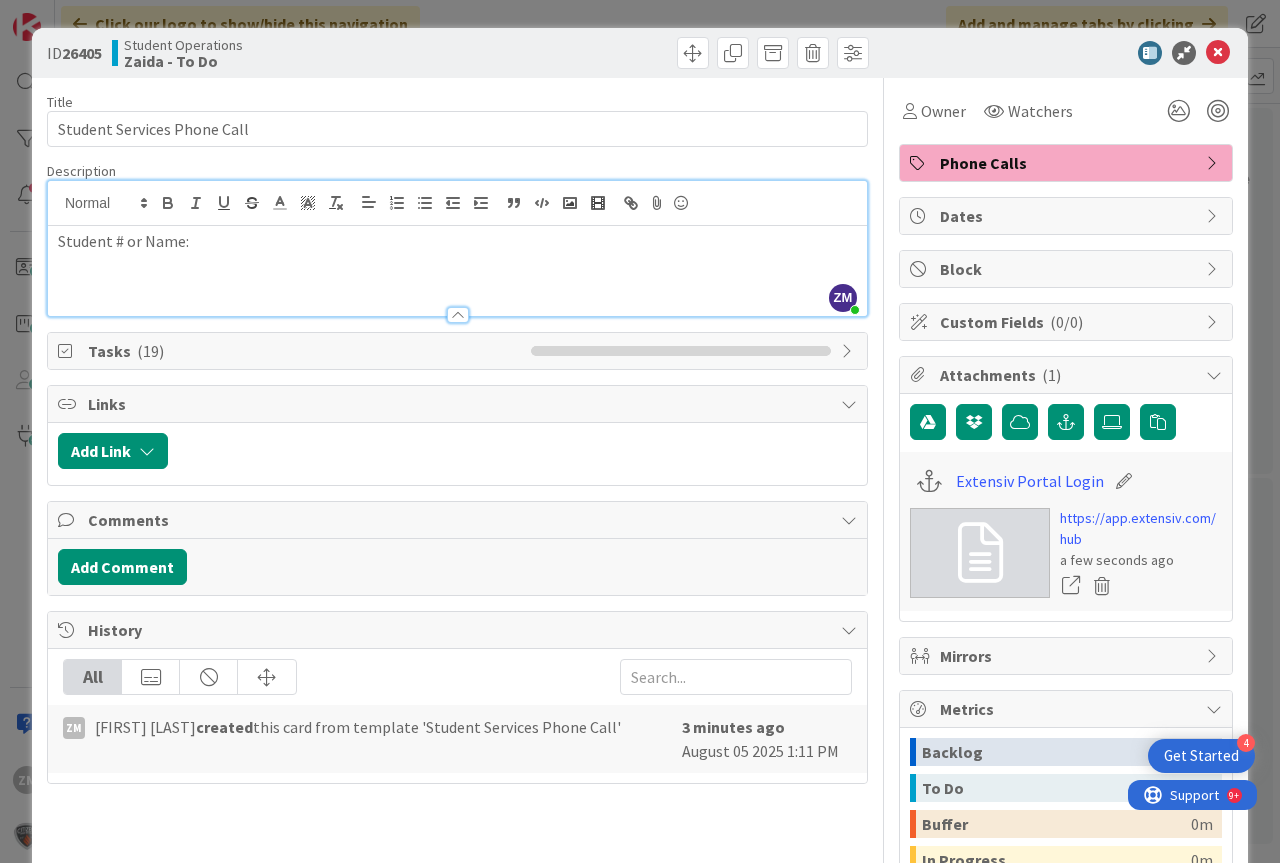 click on "Student # or Name:" at bounding box center [457, 241] 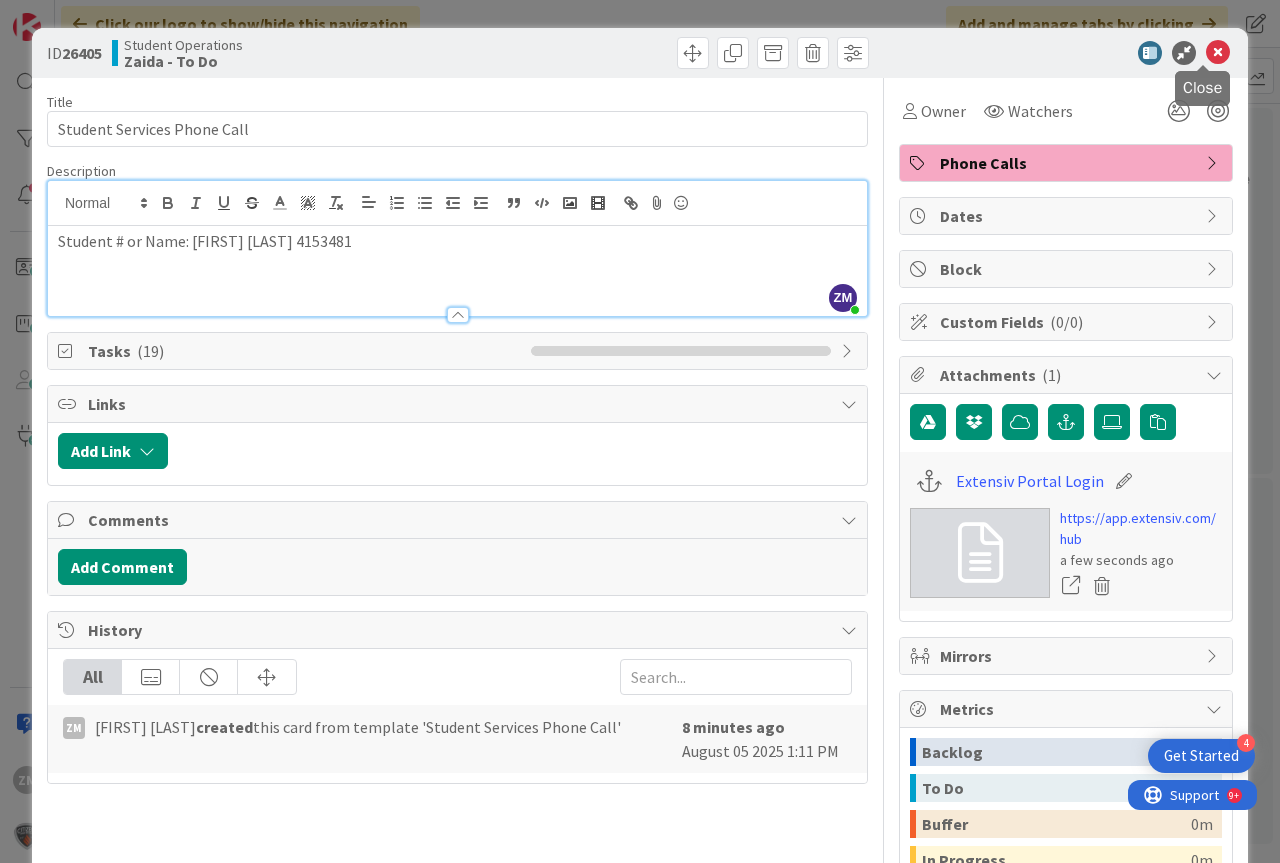 click at bounding box center (1218, 53) 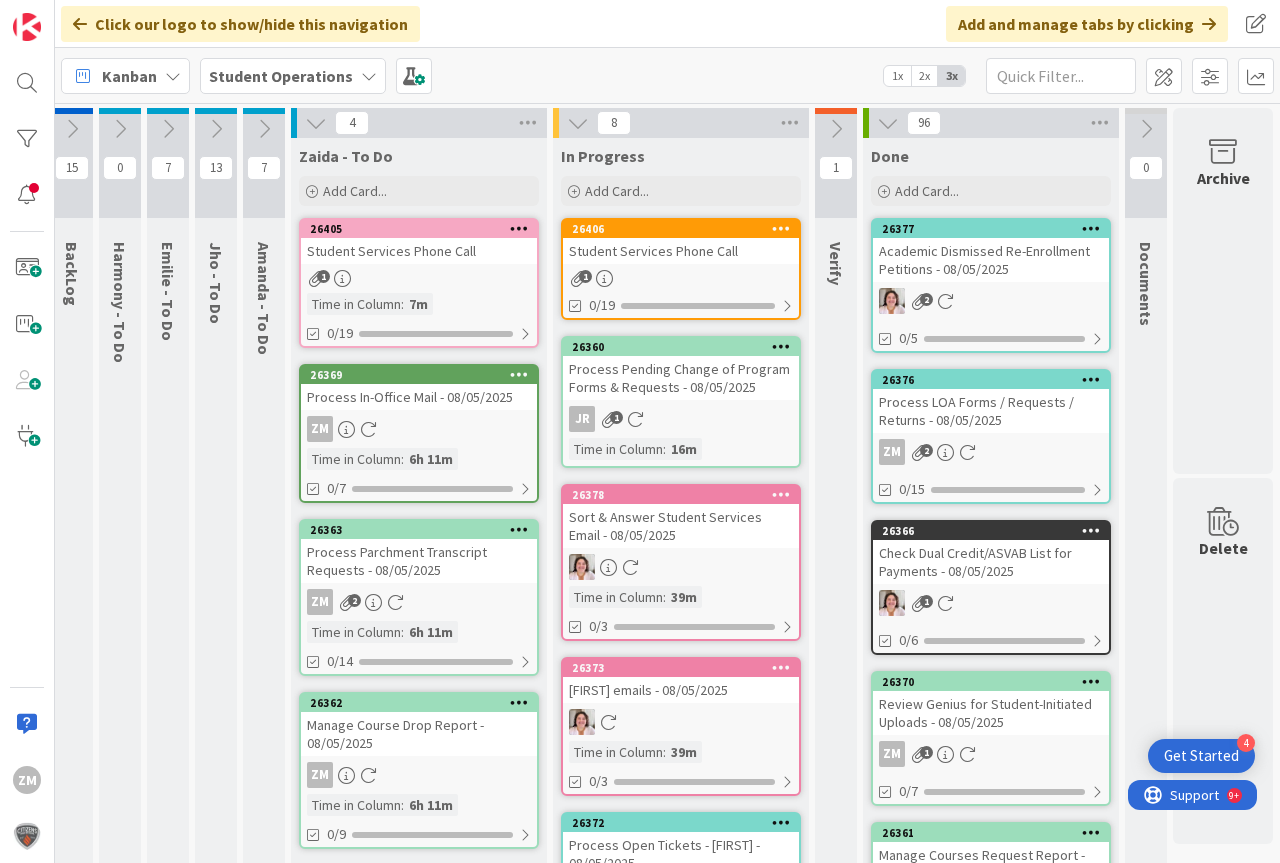 scroll, scrollTop: 0, scrollLeft: 0, axis: both 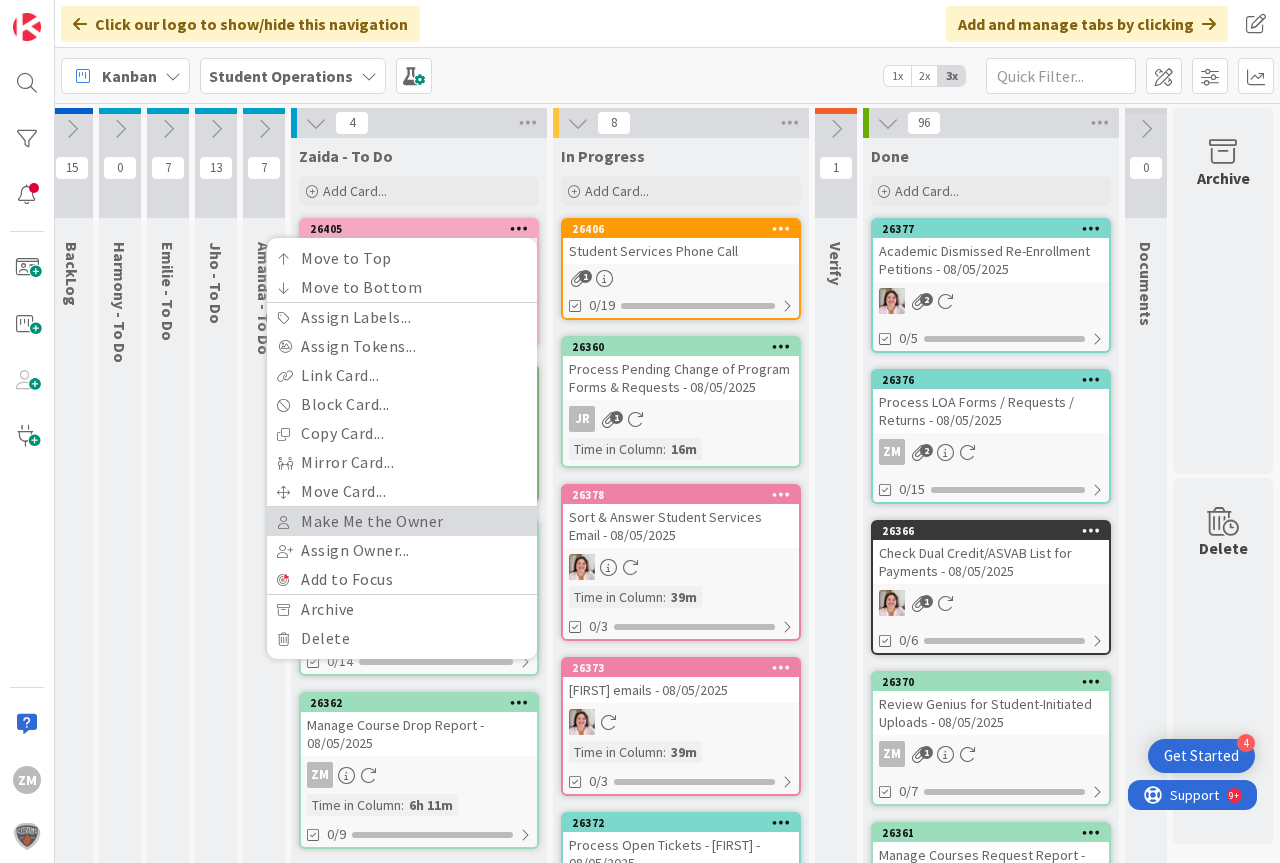 click on "Make Me the Owner" at bounding box center (402, 521) 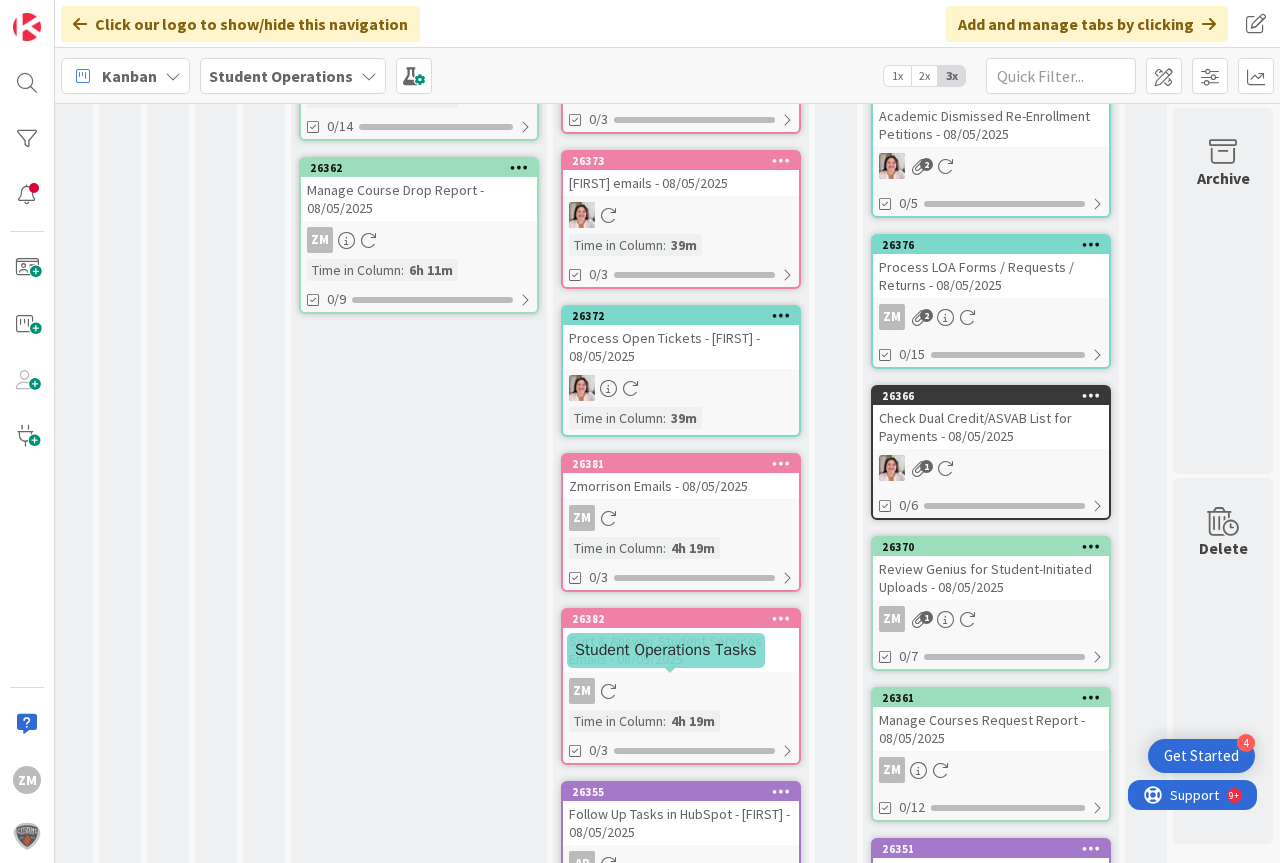 scroll, scrollTop: 0, scrollLeft: 74, axis: horizontal 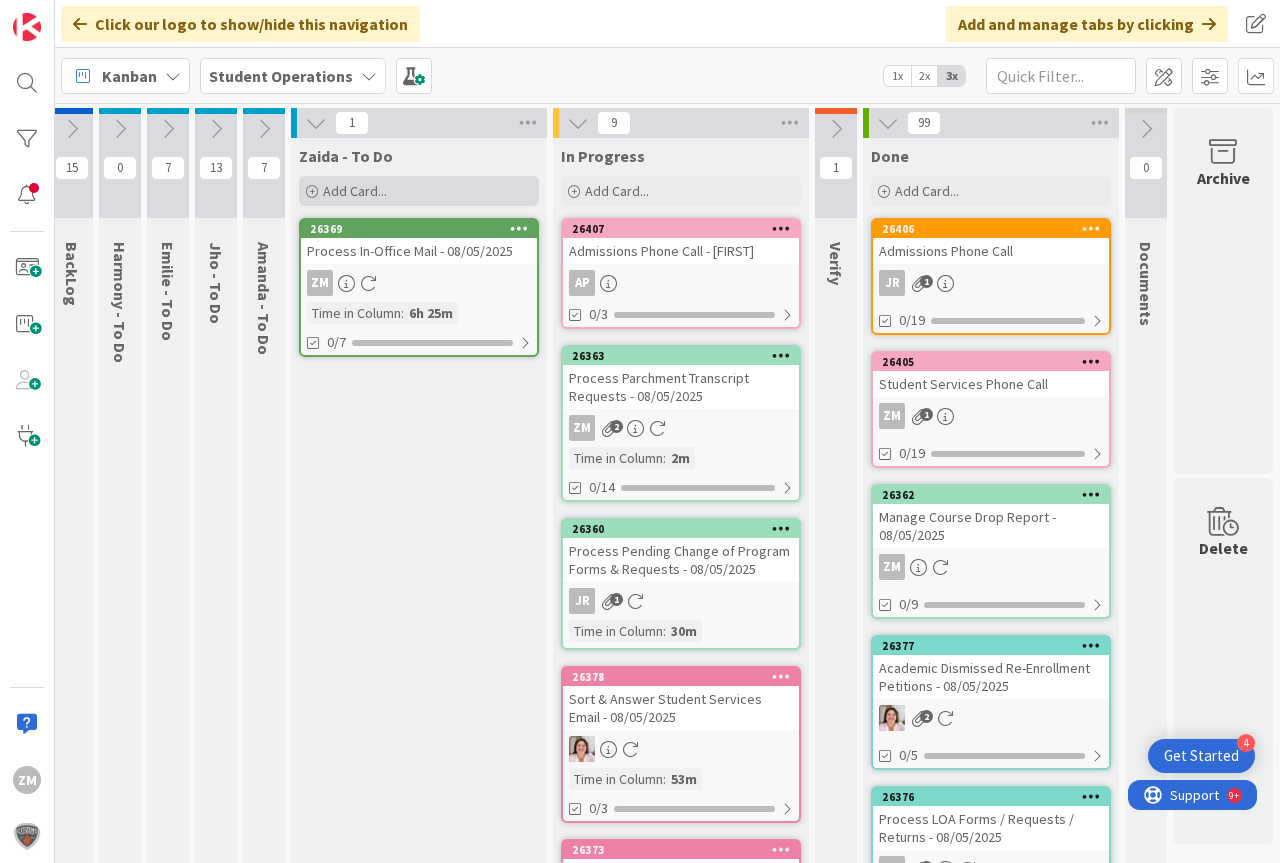 click on "Add Card..." at bounding box center [355, 191] 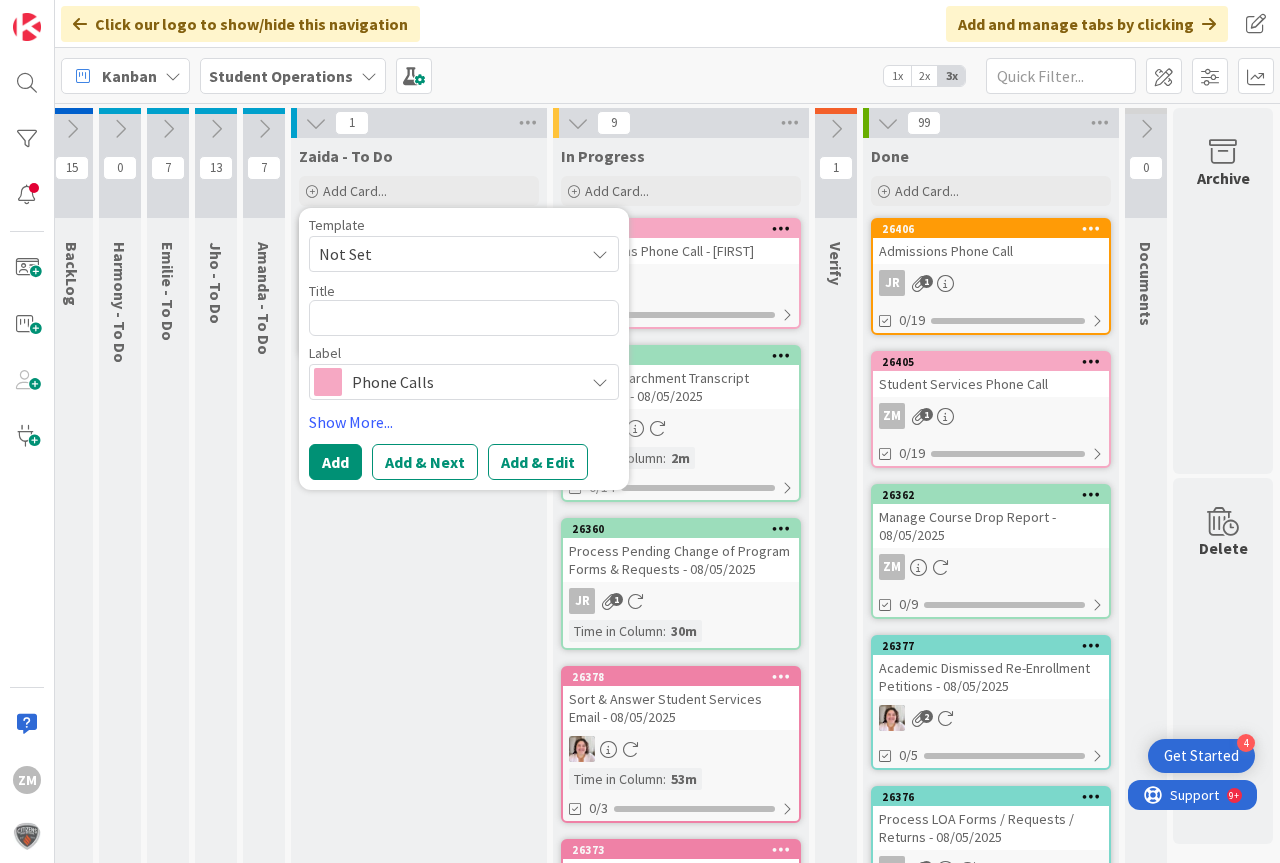 click at bounding box center (600, 254) 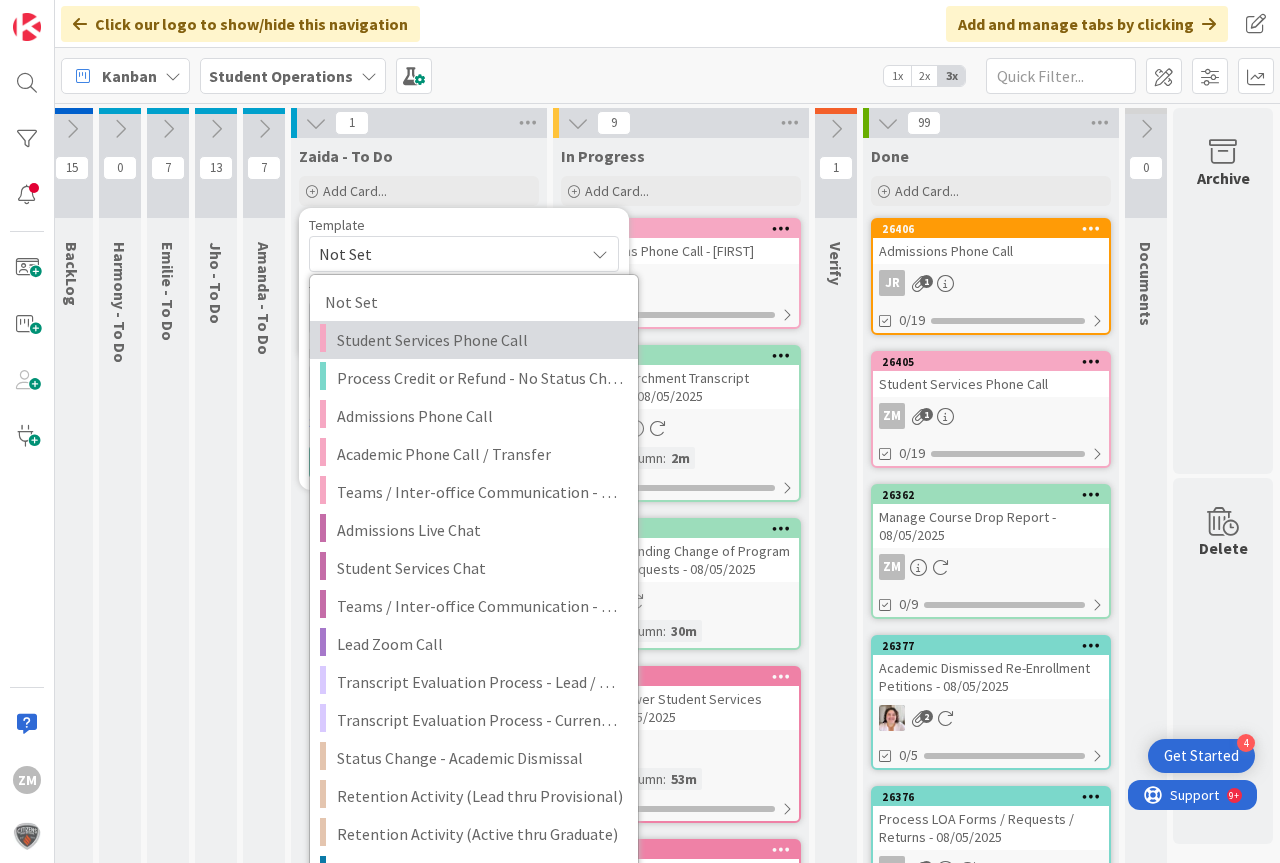 click on "Student Services Phone Call" at bounding box center (480, 340) 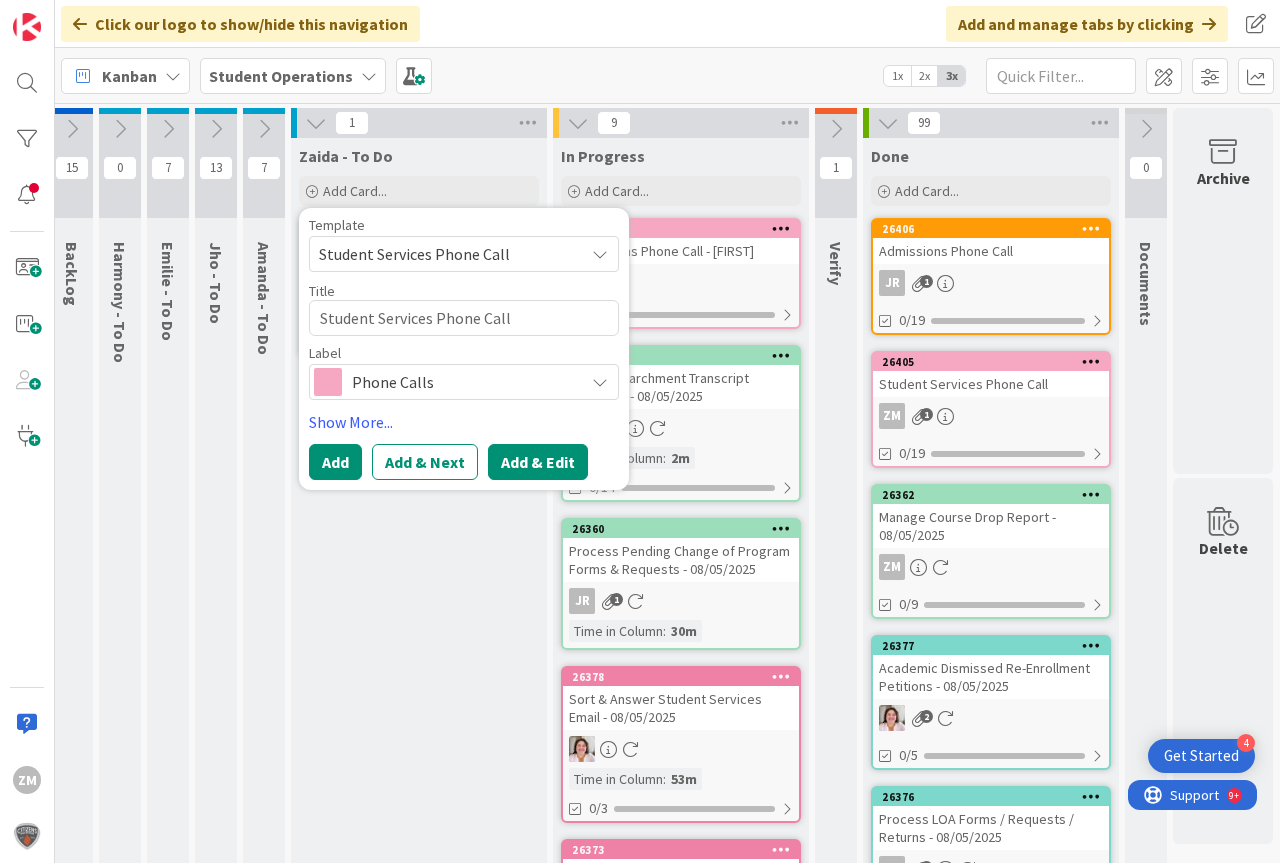 click on "Add & Edit" at bounding box center (538, 462) 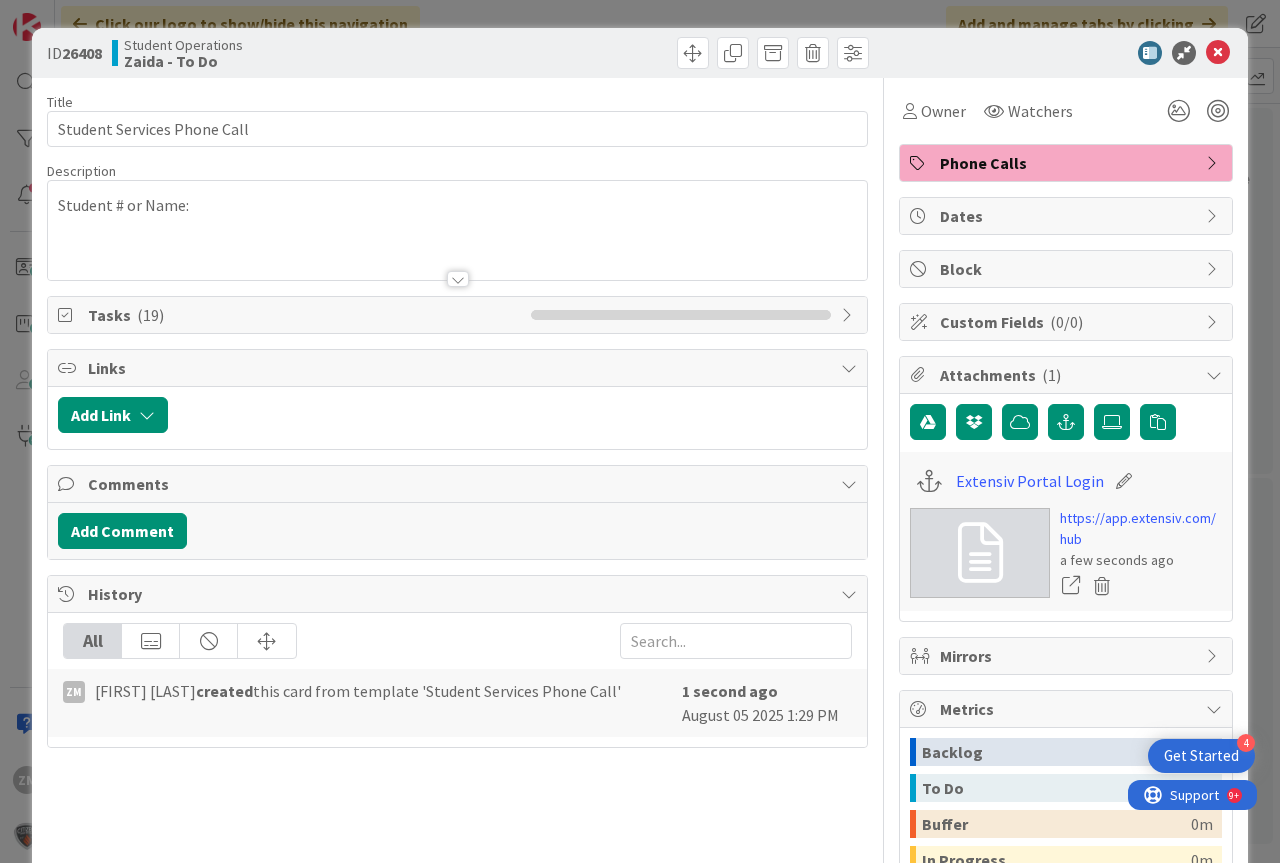 scroll, scrollTop: 0, scrollLeft: 0, axis: both 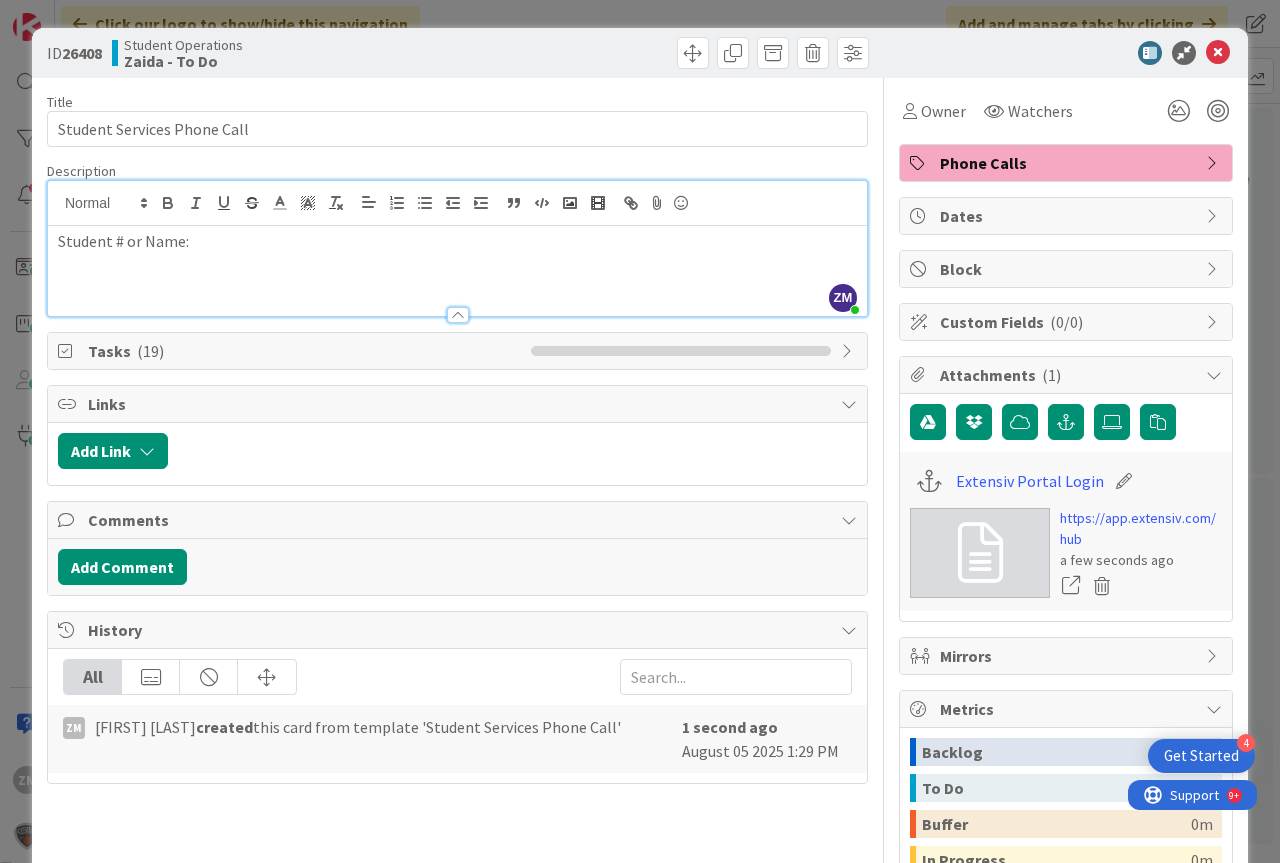 click on "ZM   [FIRST] [LAST] just joined Student # or Name:" at bounding box center (457, 248) 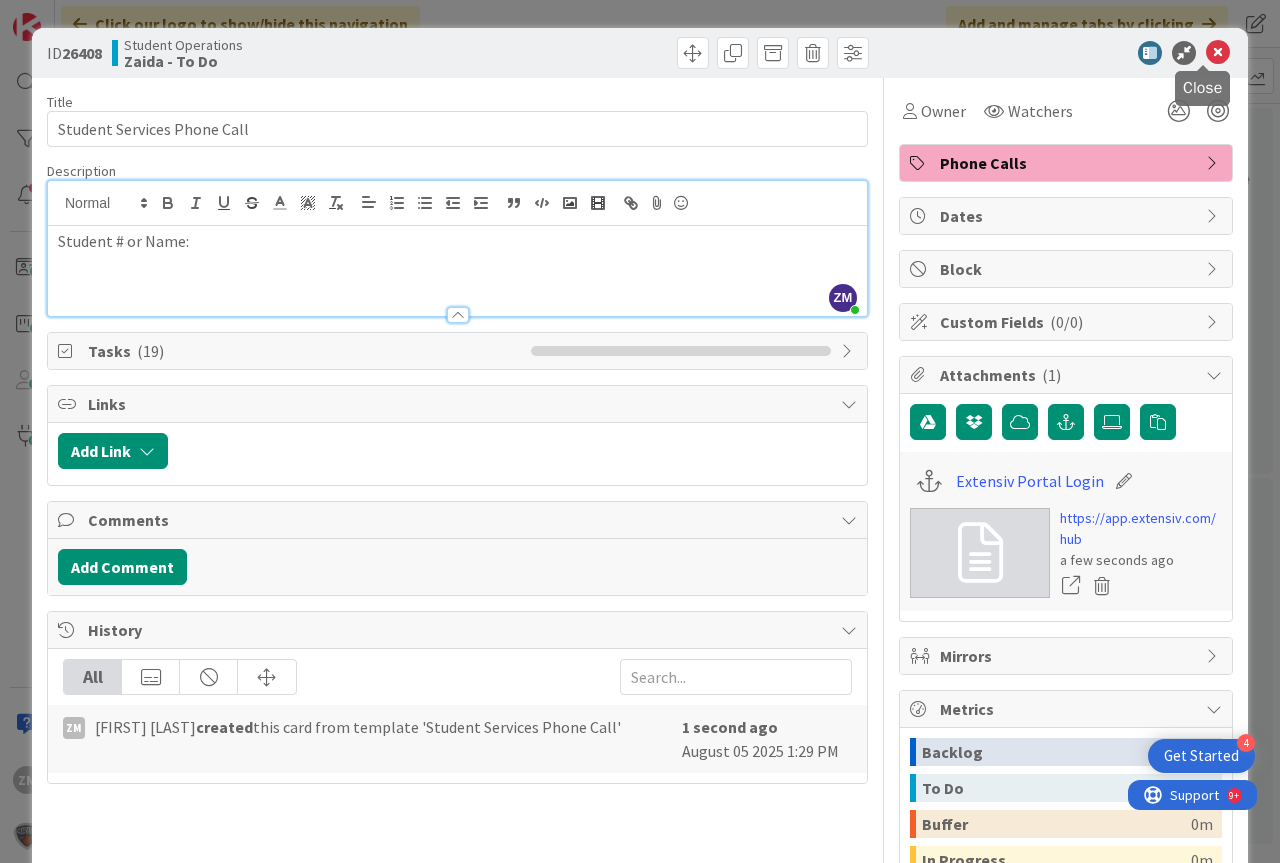 click at bounding box center (1218, 53) 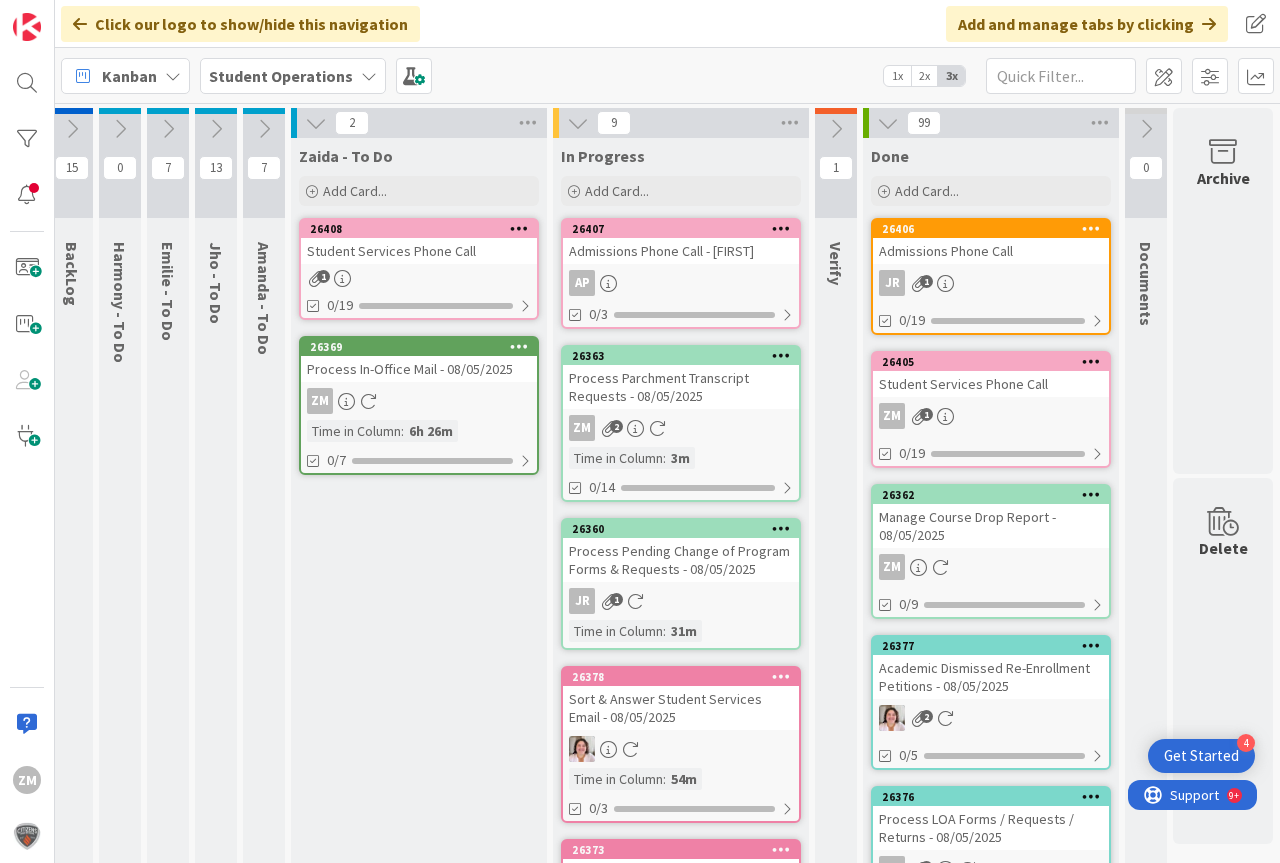 scroll, scrollTop: 0, scrollLeft: 0, axis: both 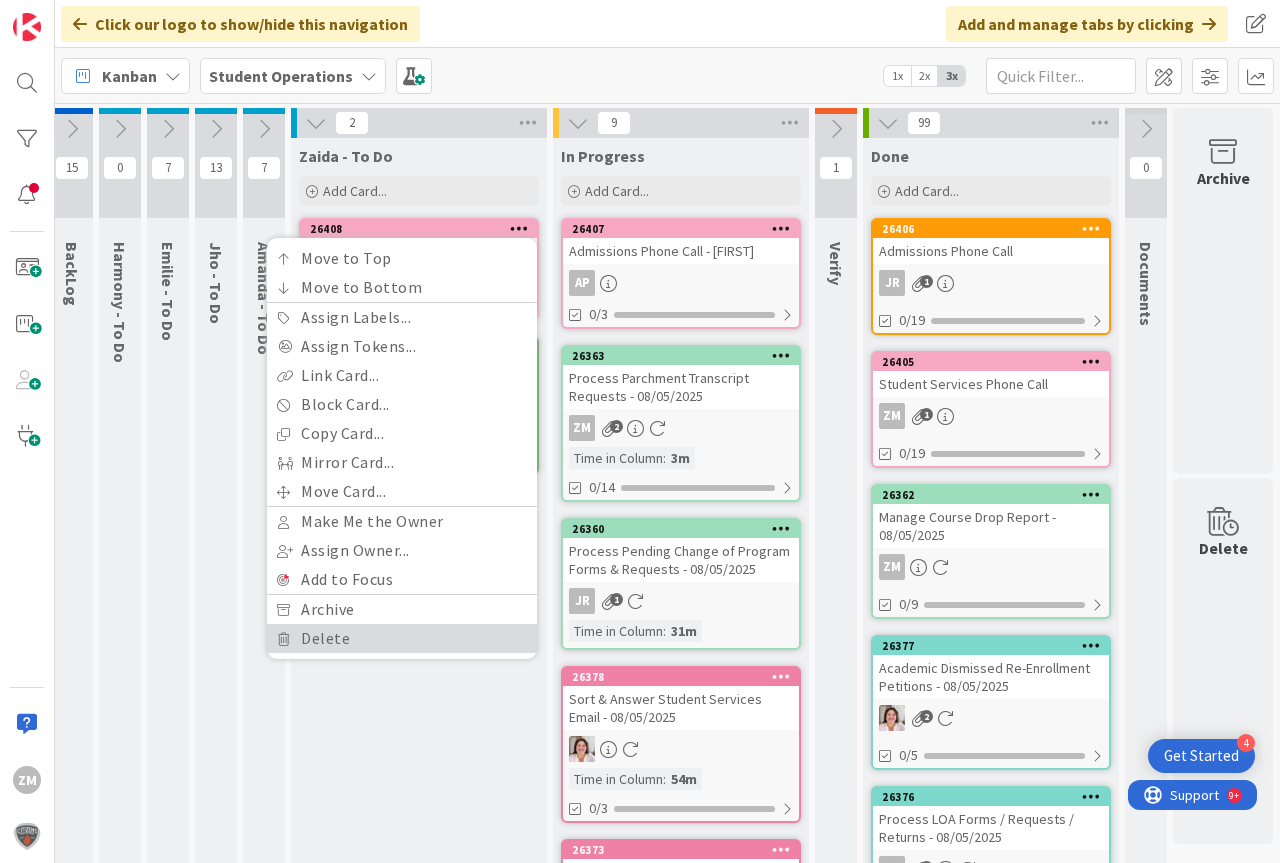 click on "Delete" at bounding box center (402, 638) 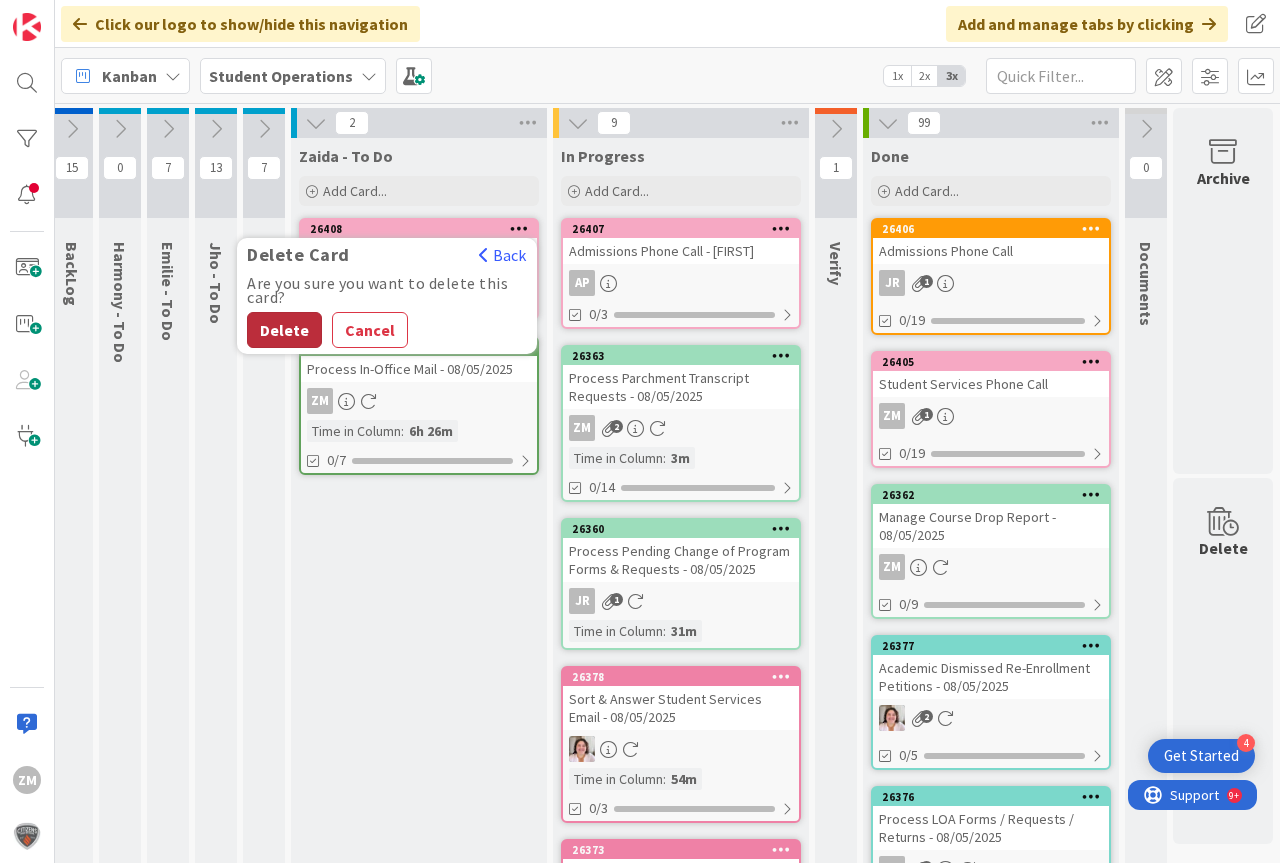 click on "Delete" at bounding box center [284, 330] 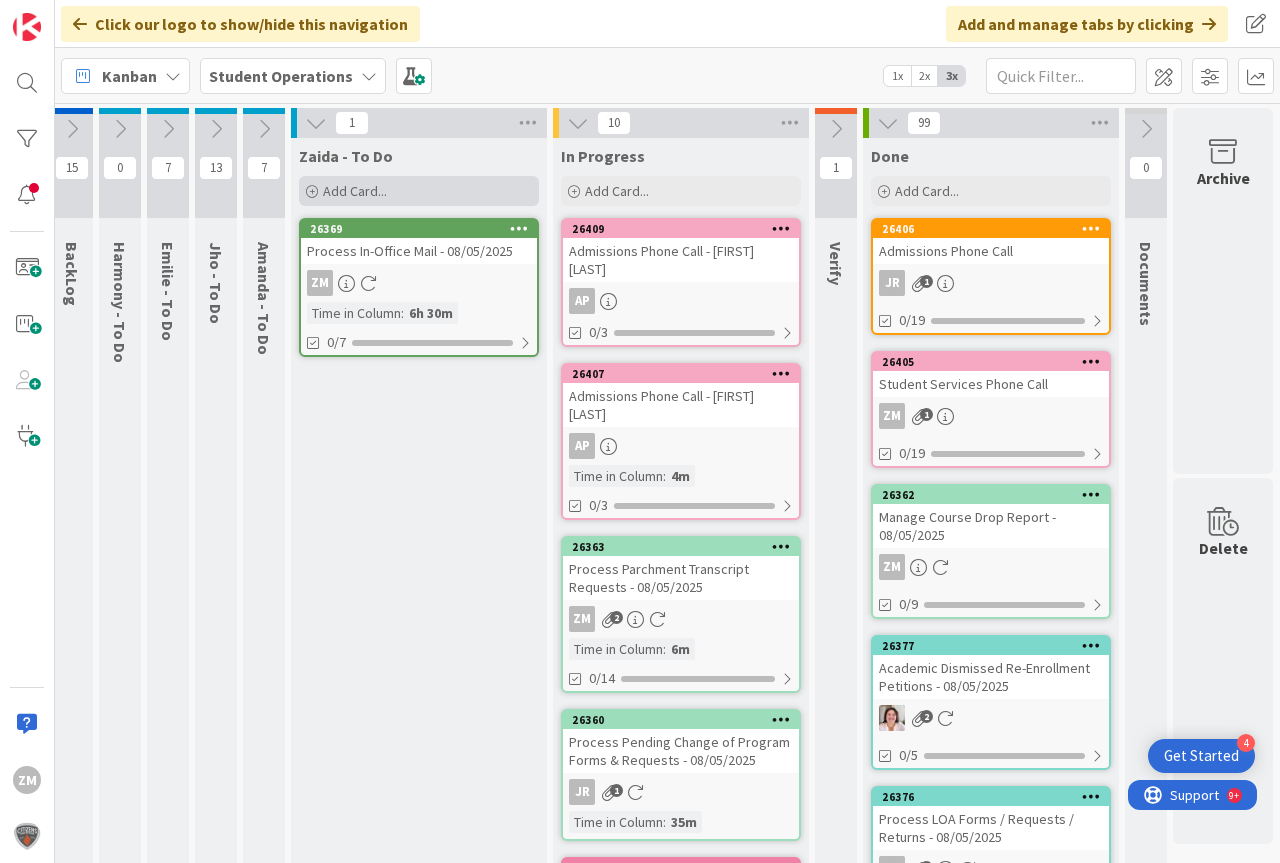 click on "Add Card..." at bounding box center [355, 191] 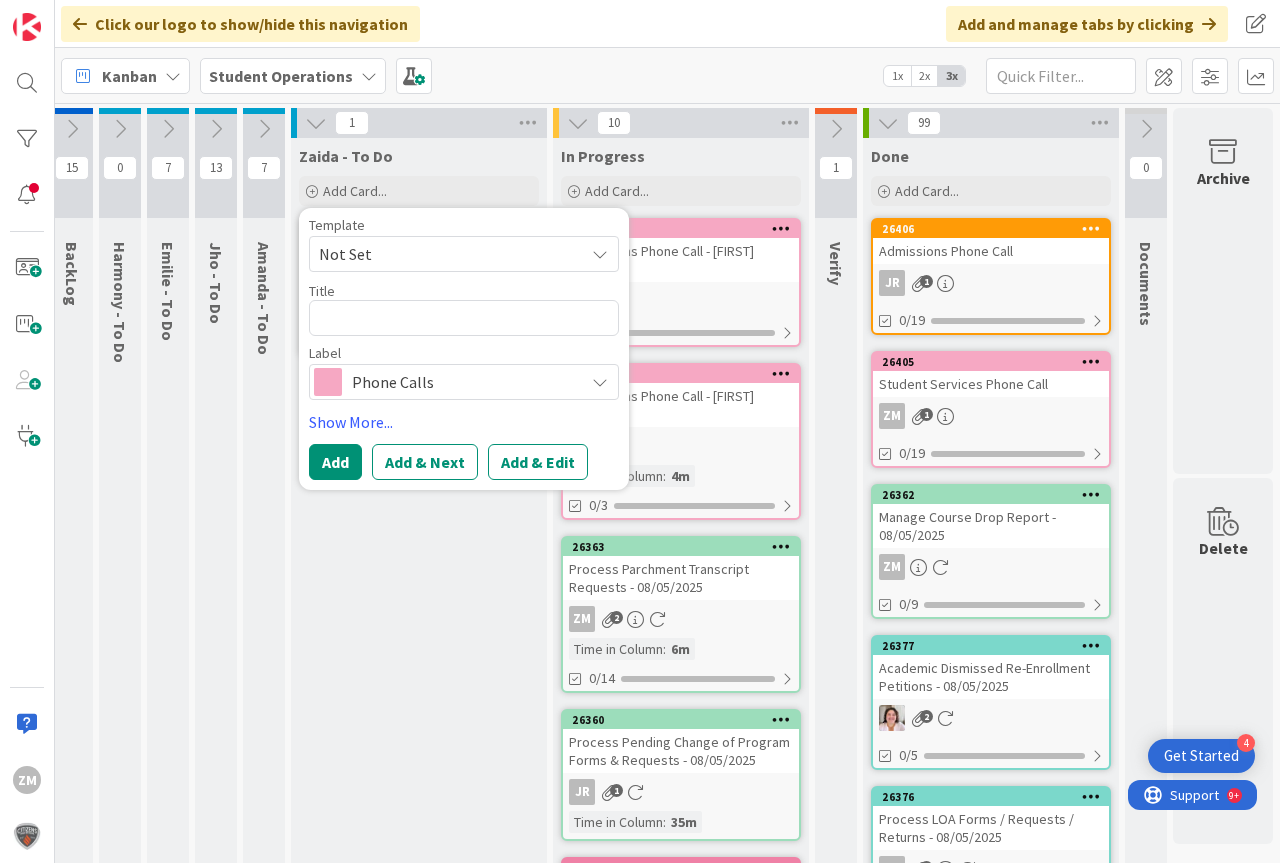 click at bounding box center (600, 254) 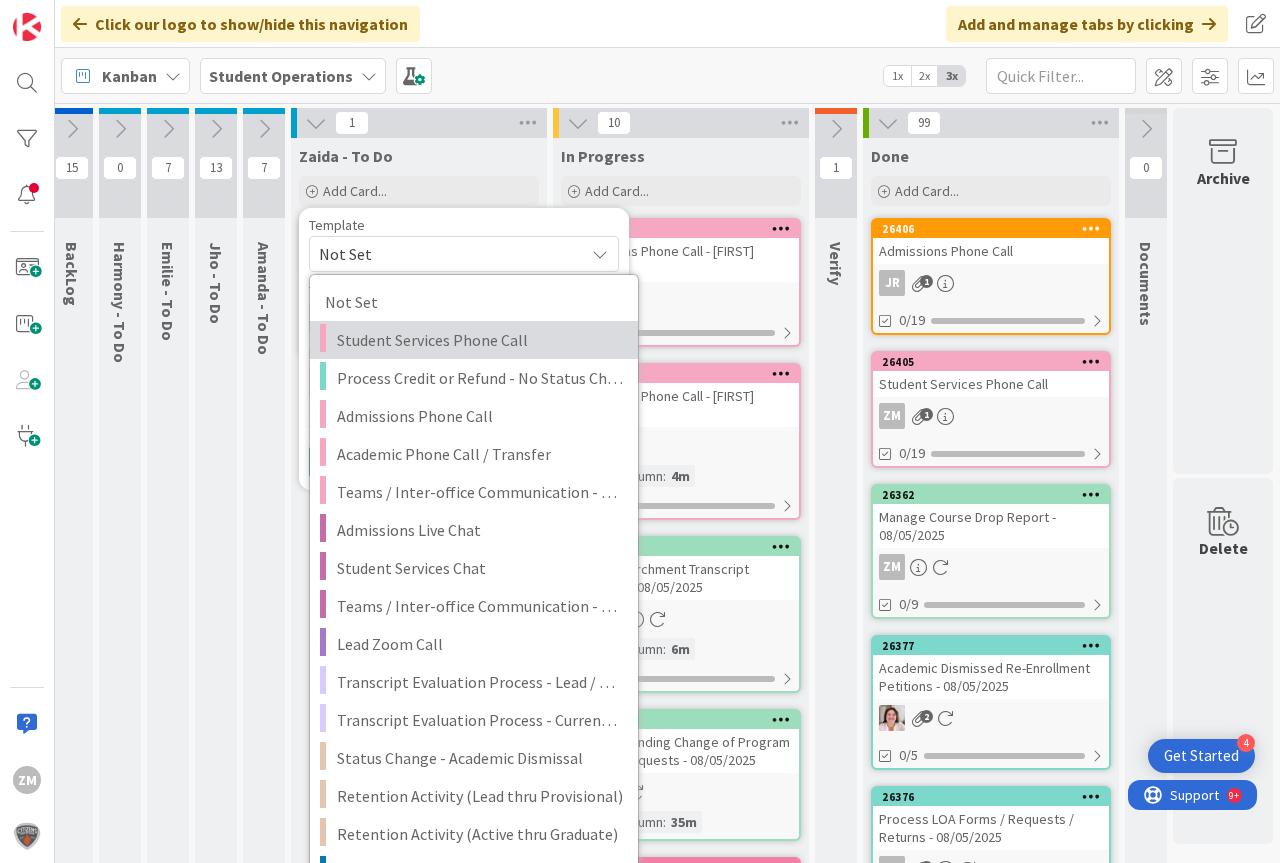 click on "Student Services Phone Call" at bounding box center (480, 340) 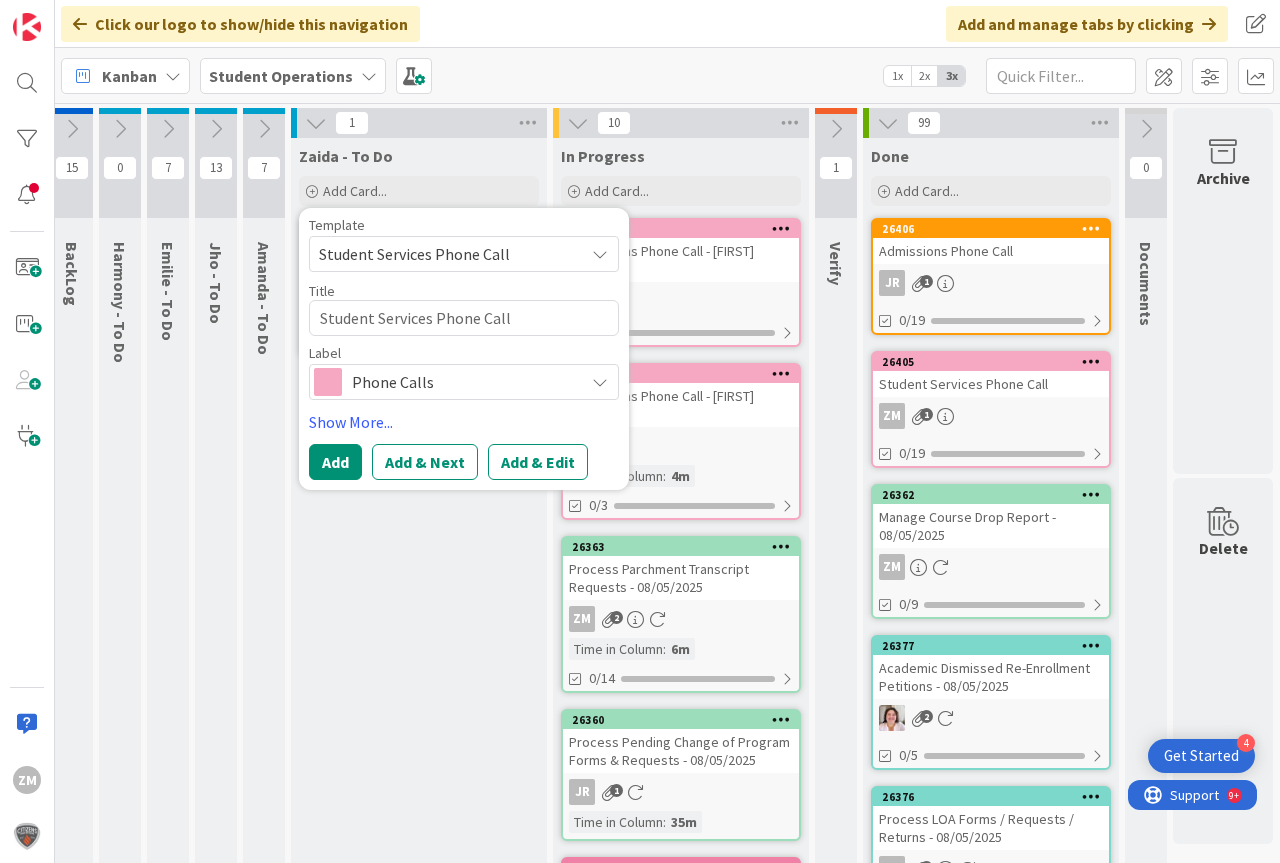 click on "Add & Edit" at bounding box center (538, 462) 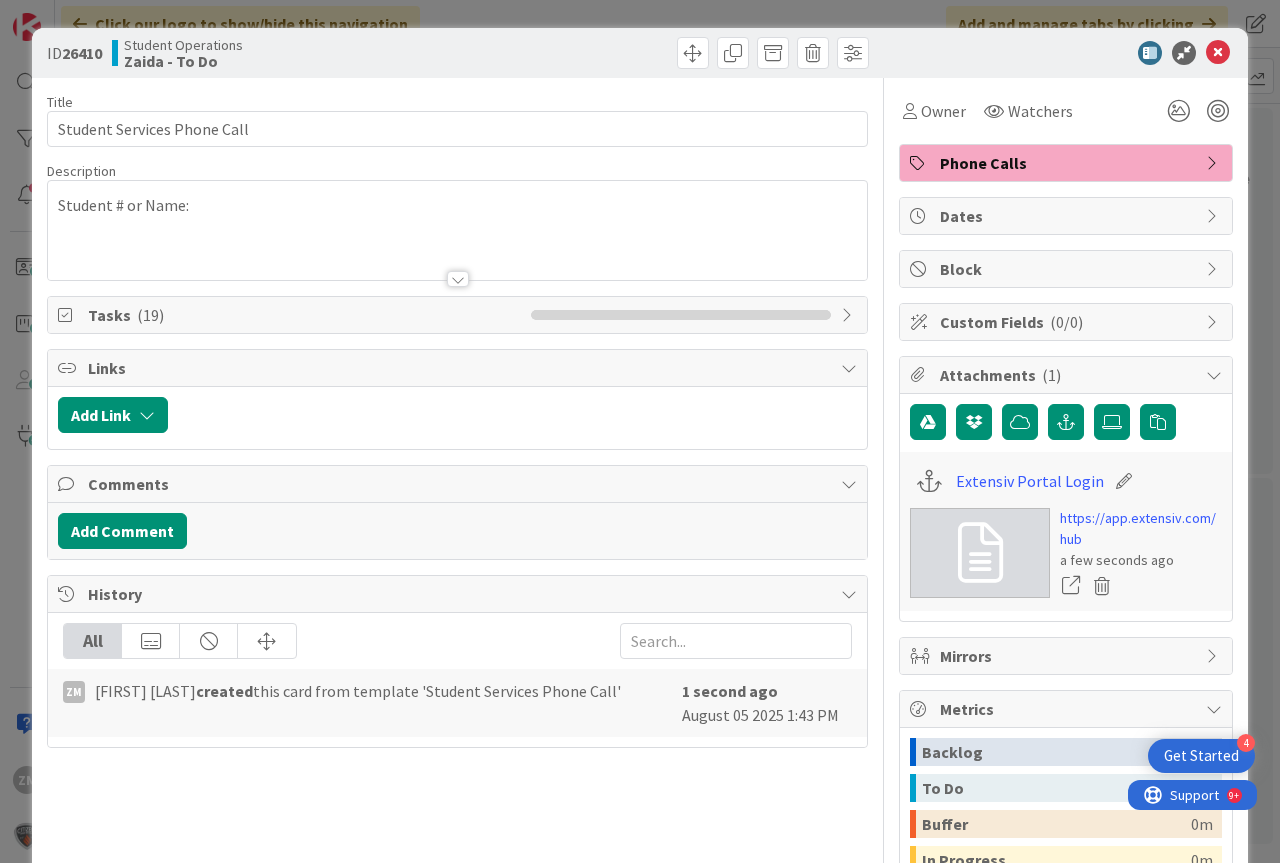 scroll, scrollTop: 0, scrollLeft: 0, axis: both 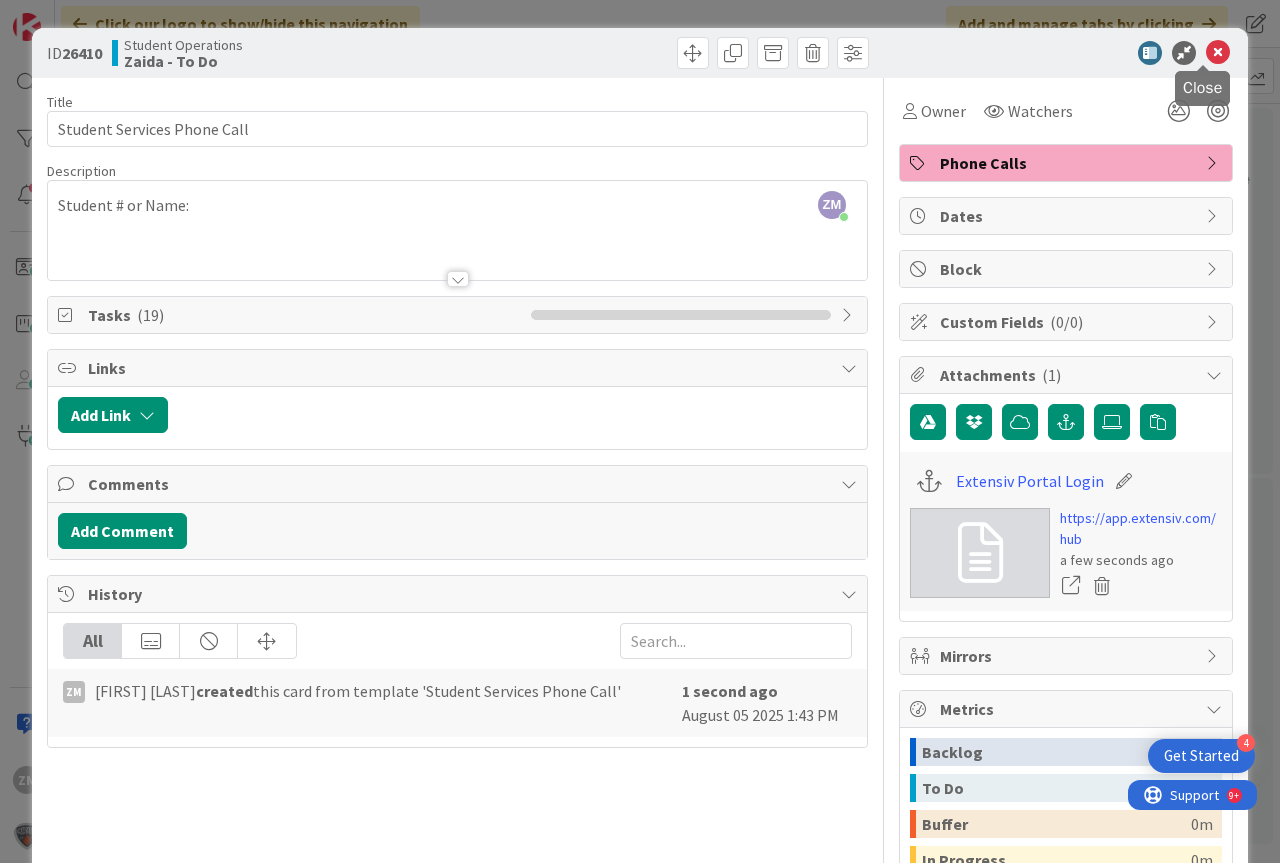 click at bounding box center [1218, 53] 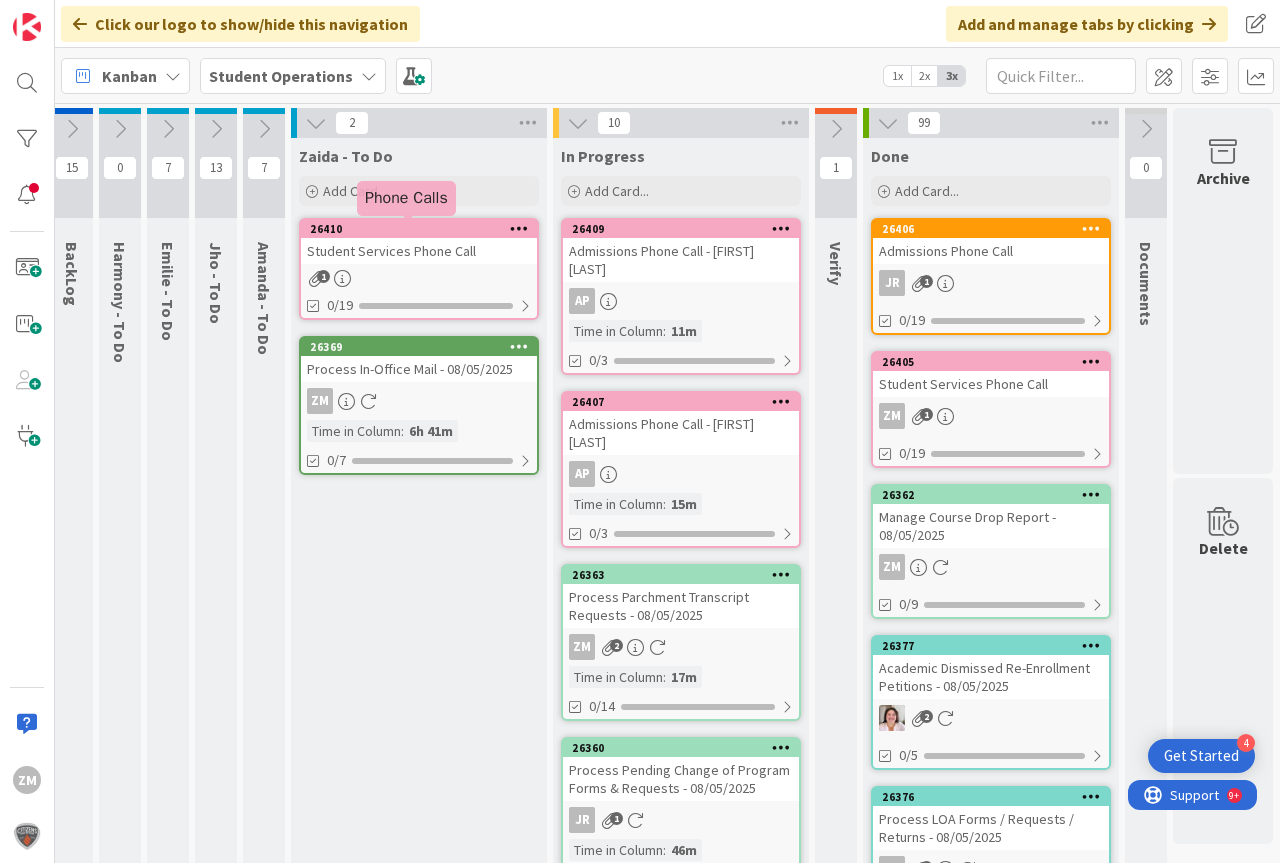 scroll, scrollTop: 0, scrollLeft: 0, axis: both 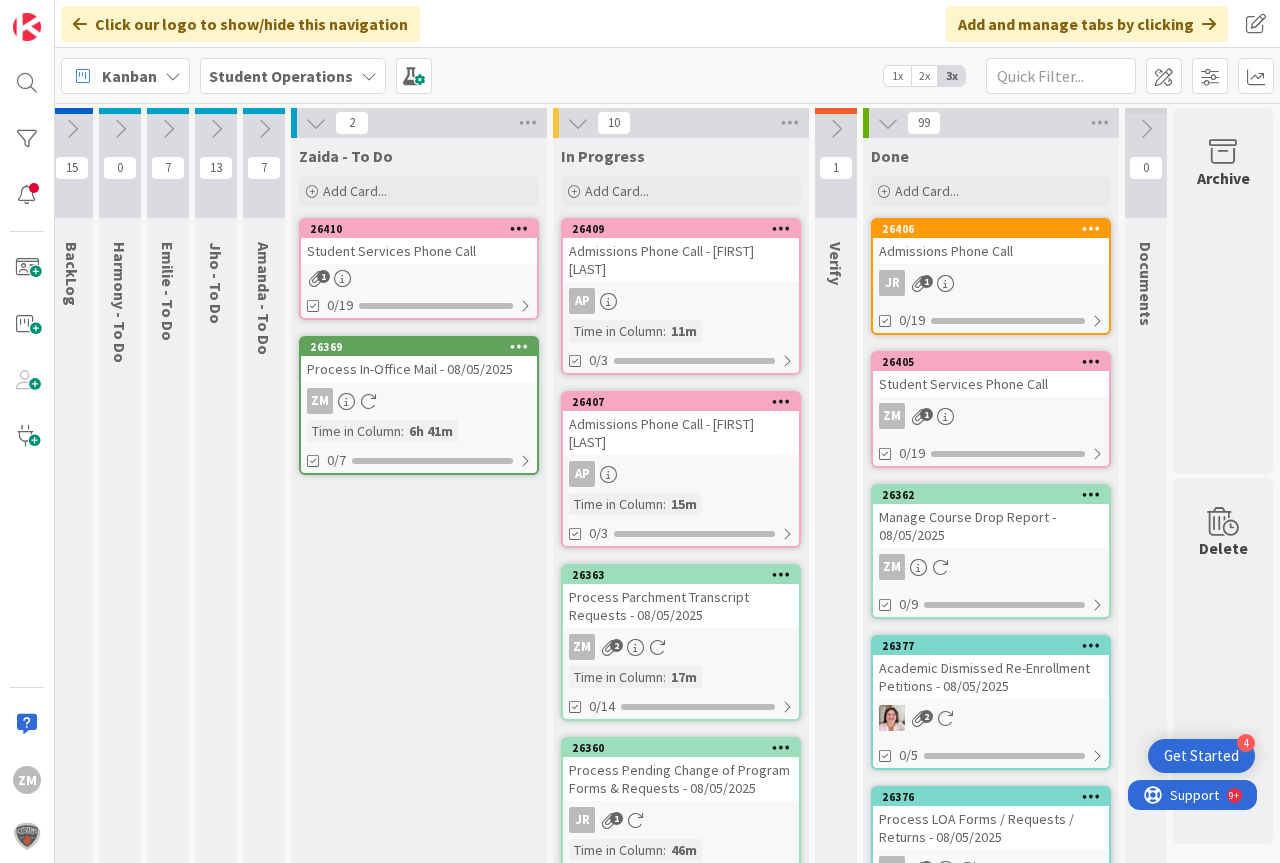 click at bounding box center (519, 228) 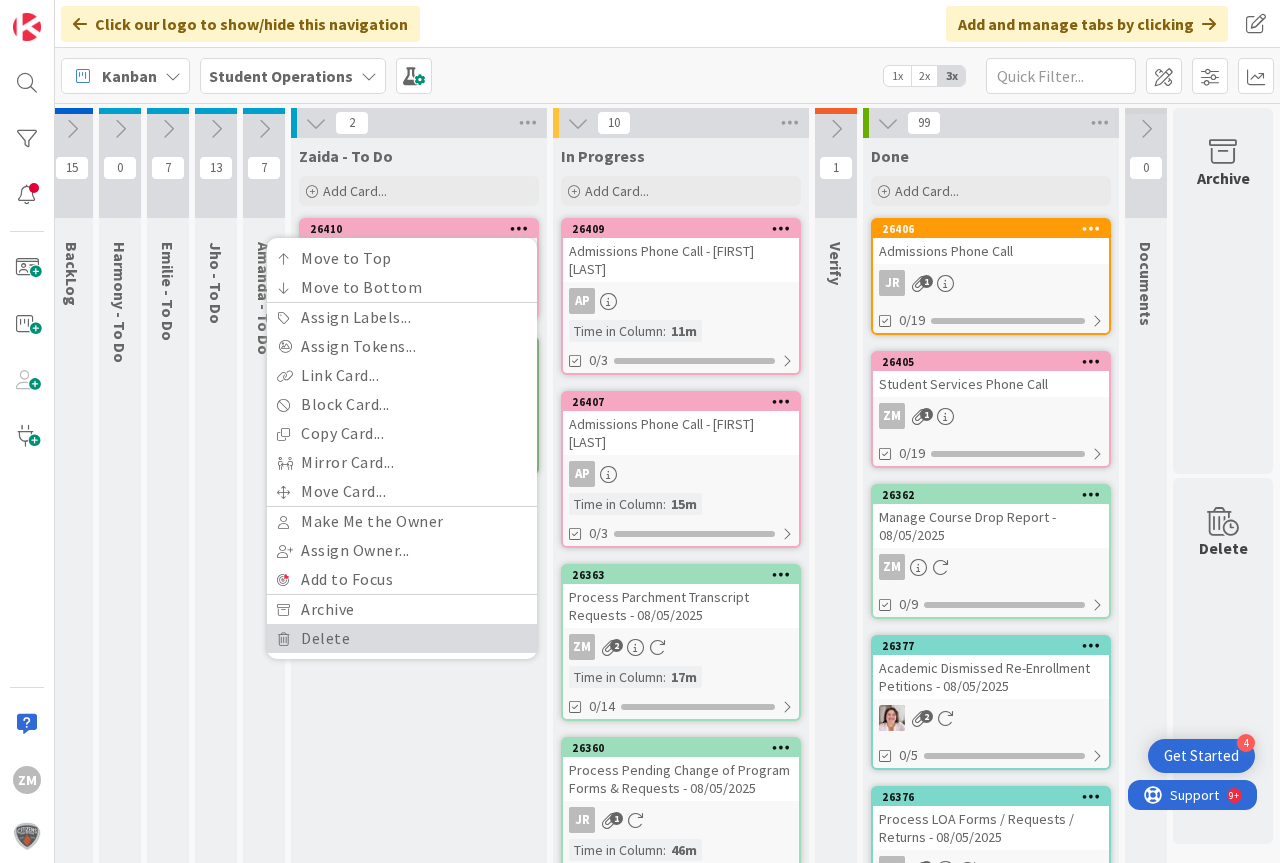 click on "Delete" at bounding box center [402, 638] 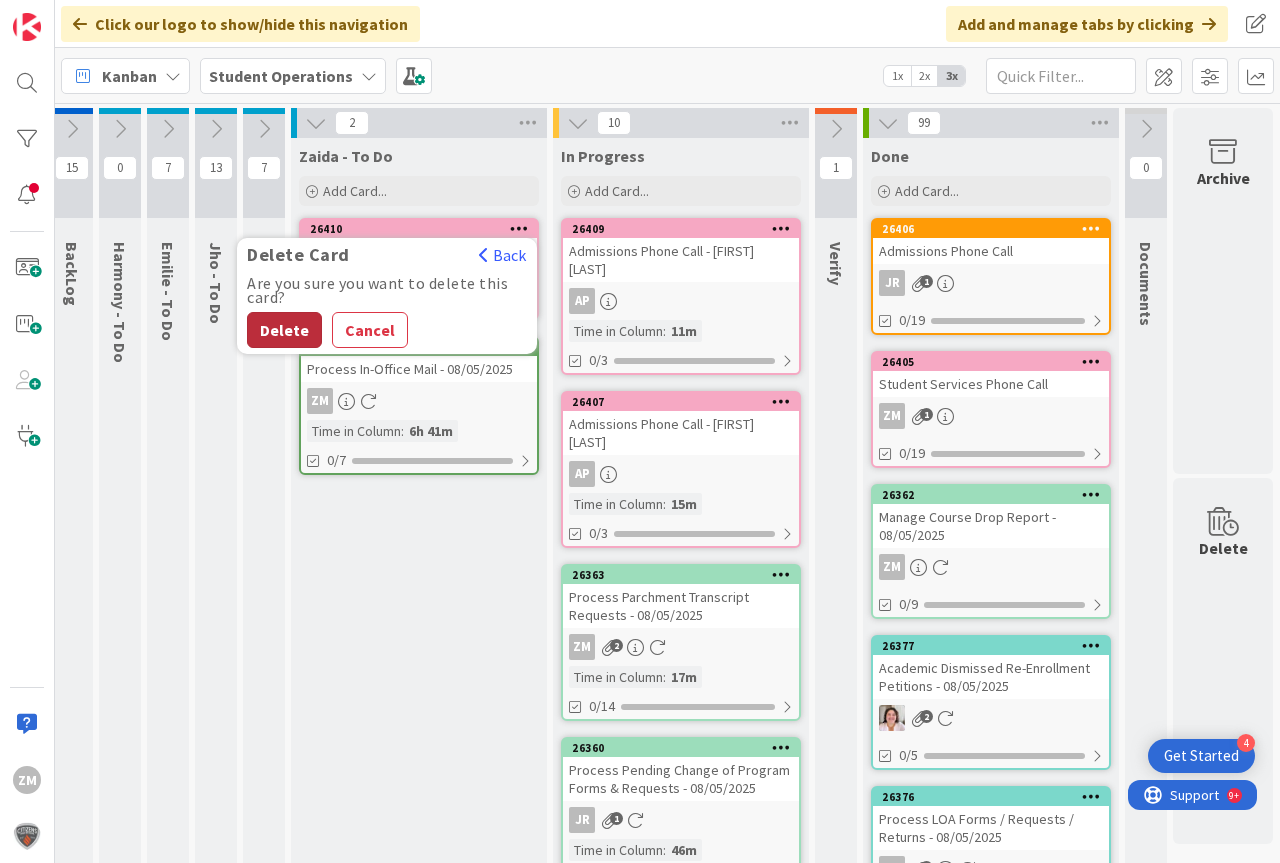 click on "Delete" at bounding box center [284, 330] 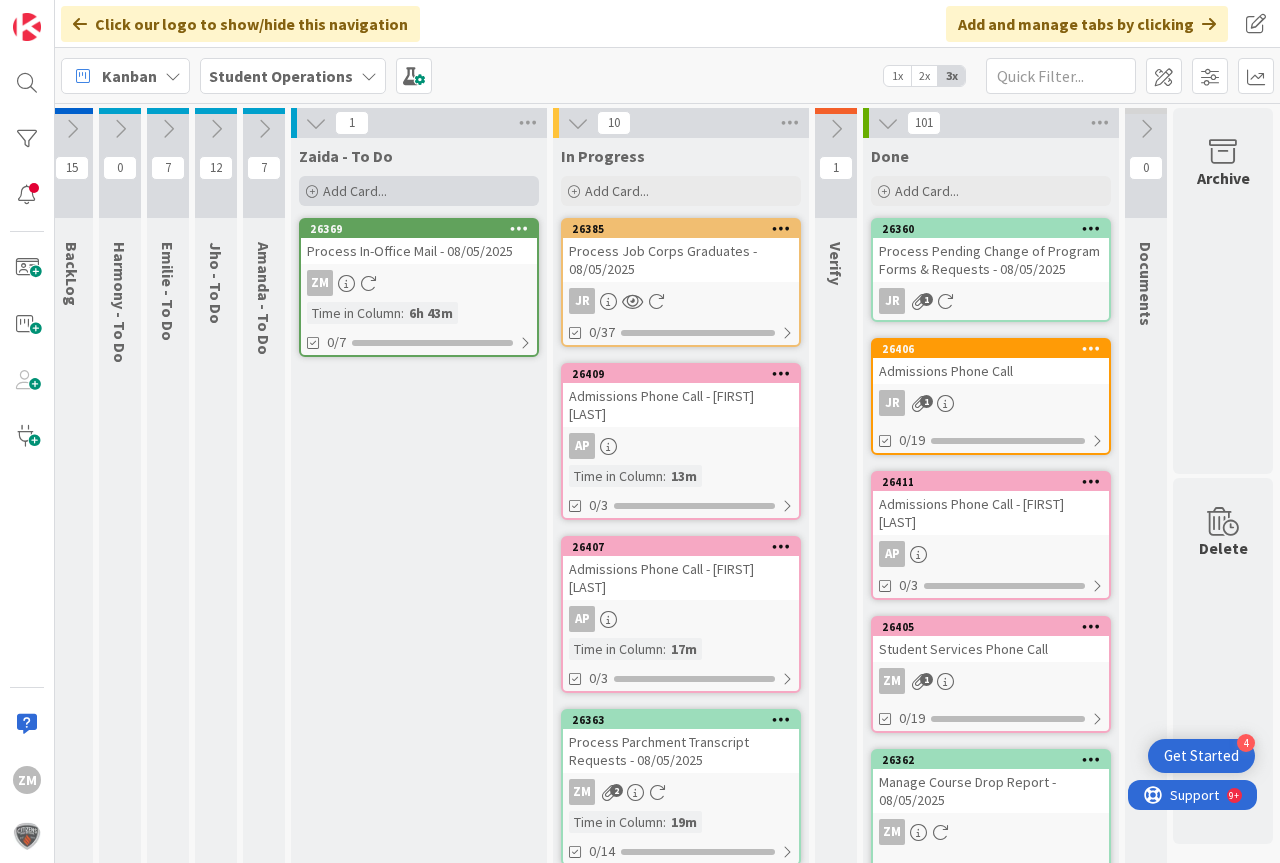 click on "Add Card..." at bounding box center (355, 191) 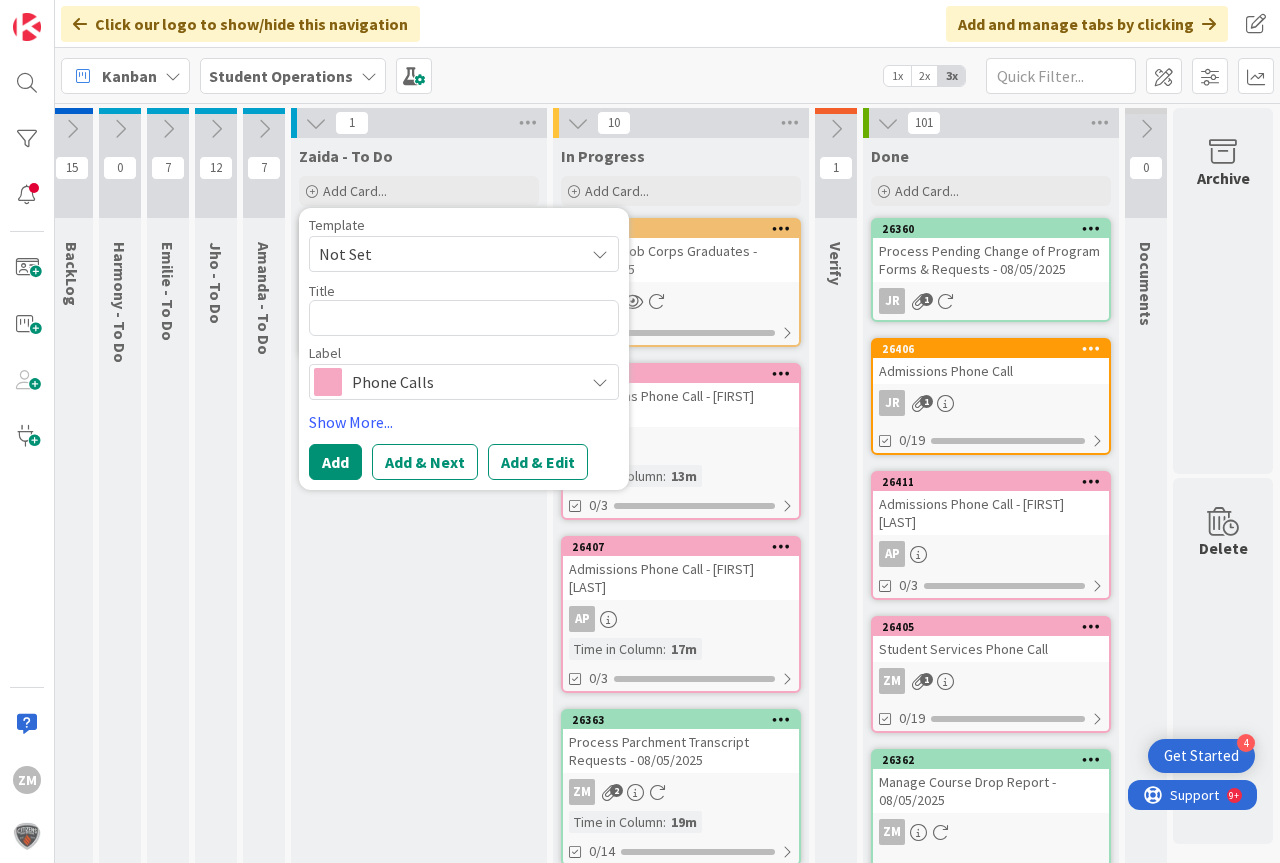 click at bounding box center (600, 254) 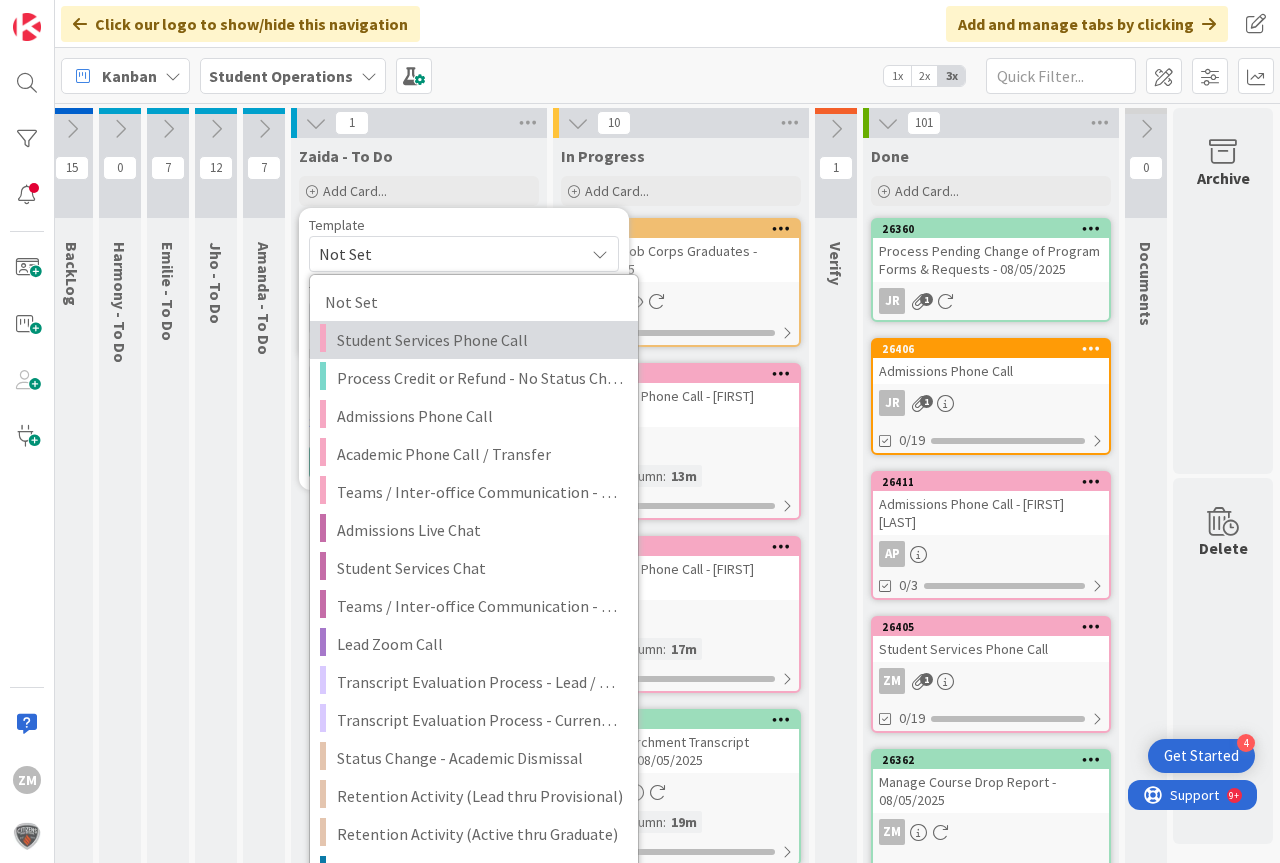 click on "Student Services Phone Call" at bounding box center [480, 340] 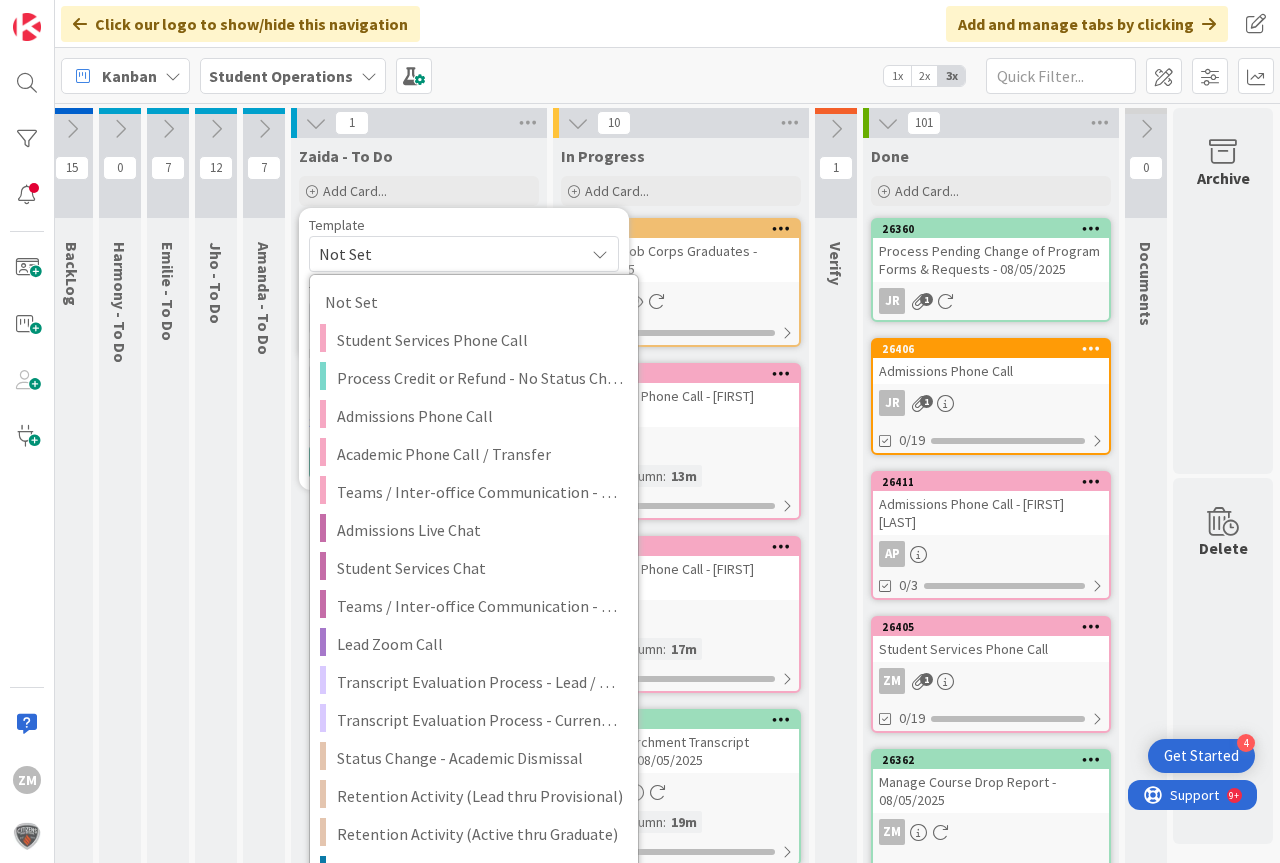 type on "x" 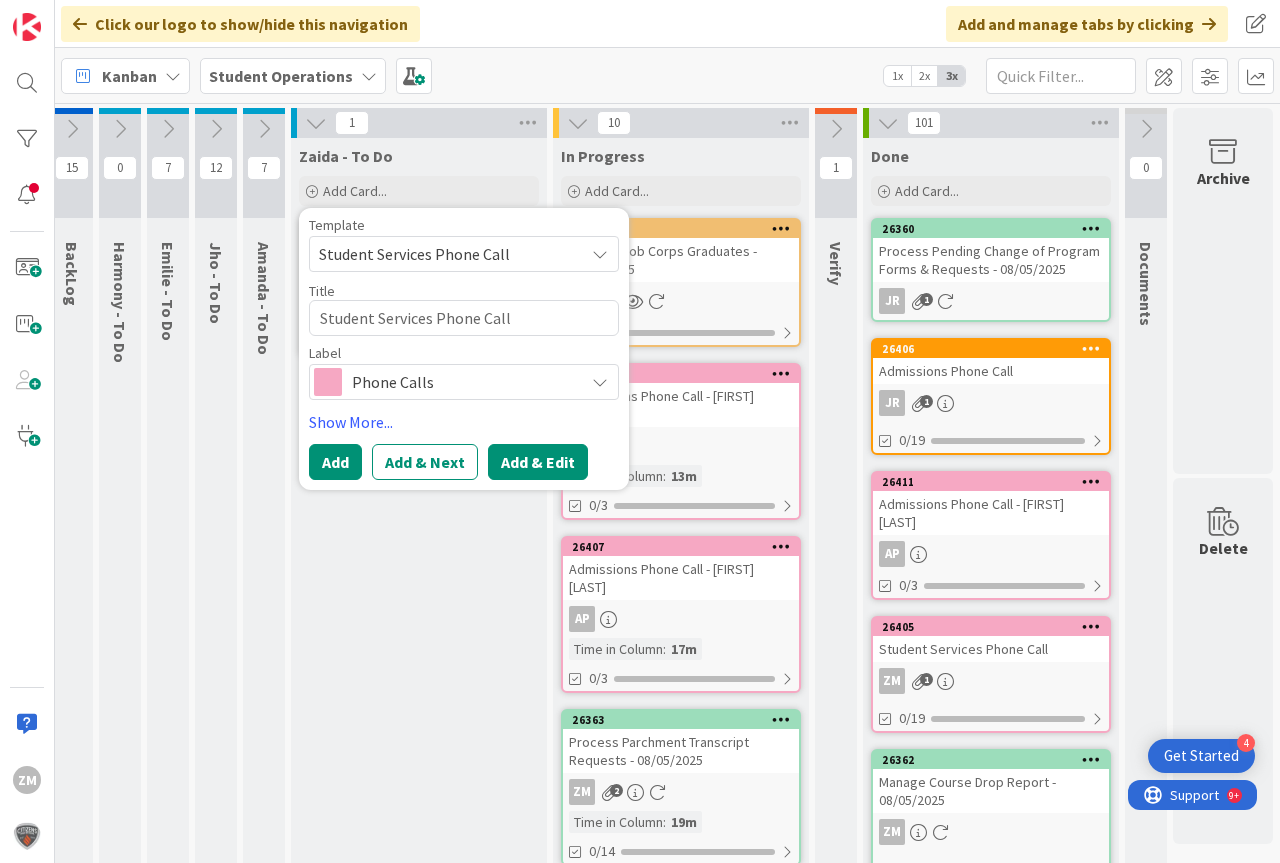 click on "Add & Edit" at bounding box center (538, 462) 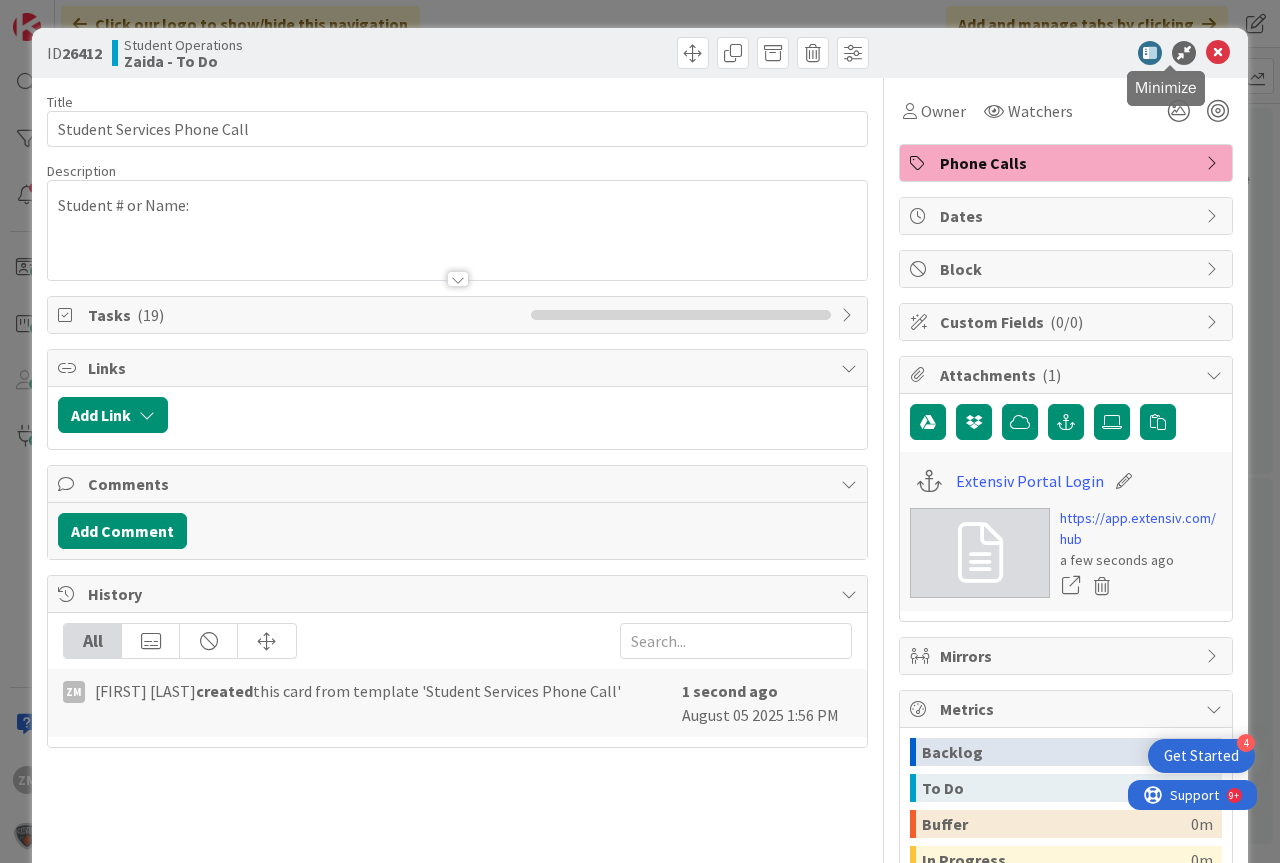 scroll, scrollTop: 0, scrollLeft: 0, axis: both 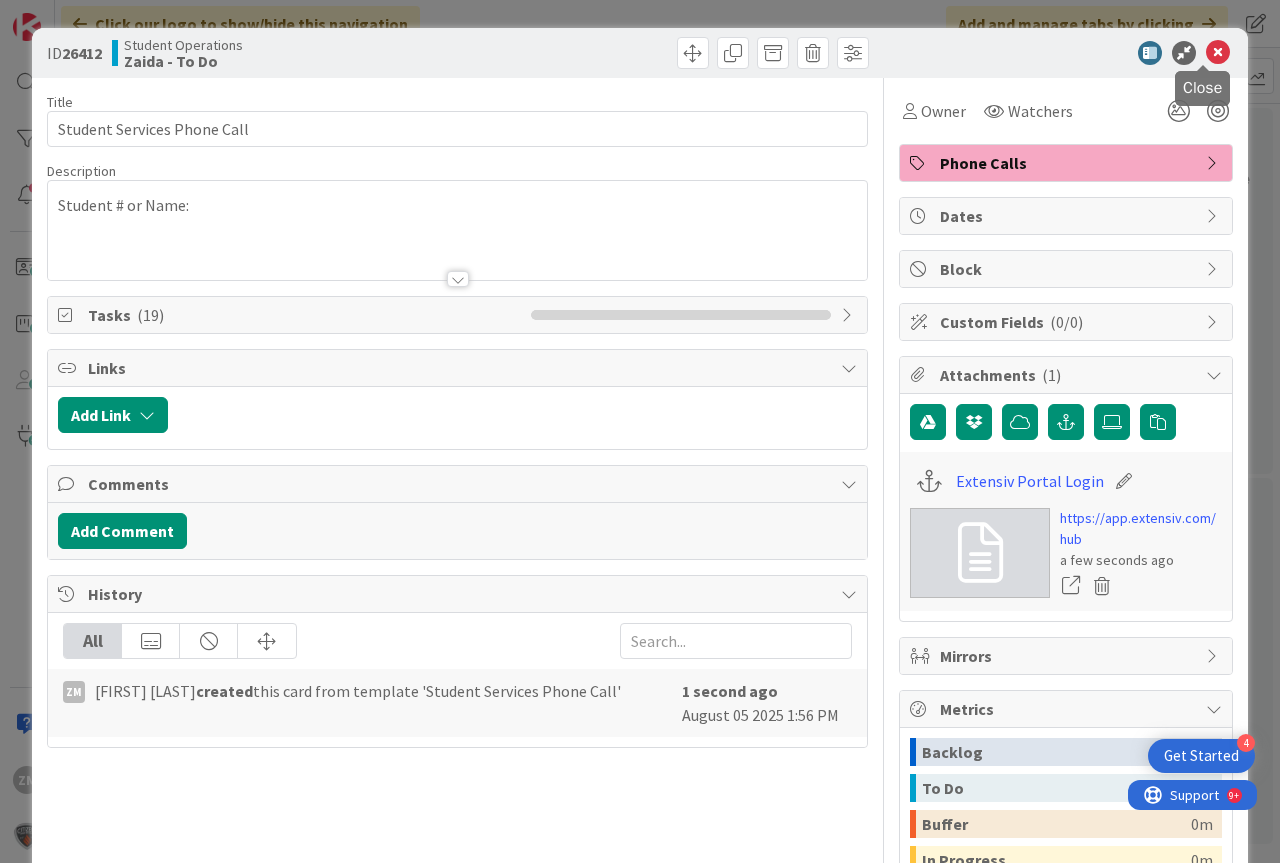 click at bounding box center (1218, 53) 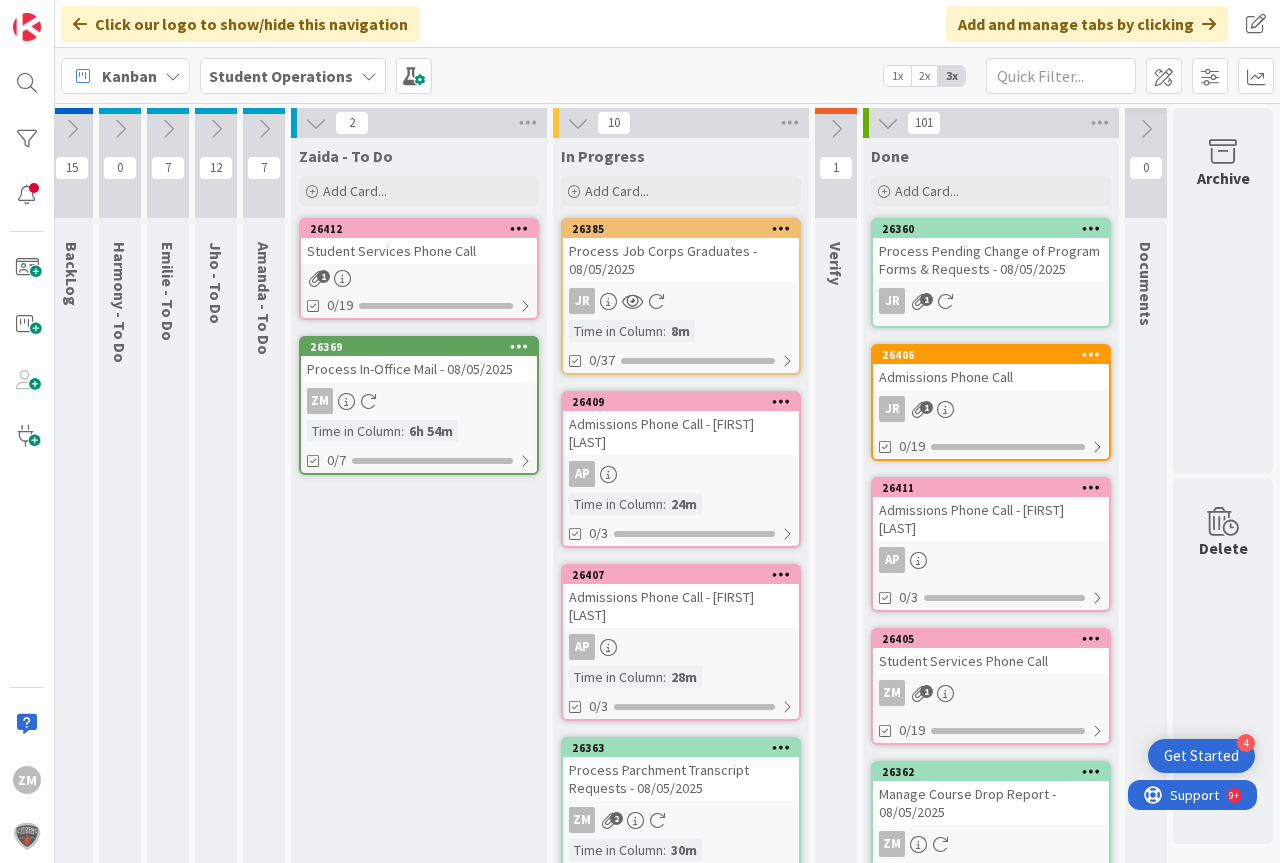 scroll, scrollTop: 0, scrollLeft: 0, axis: both 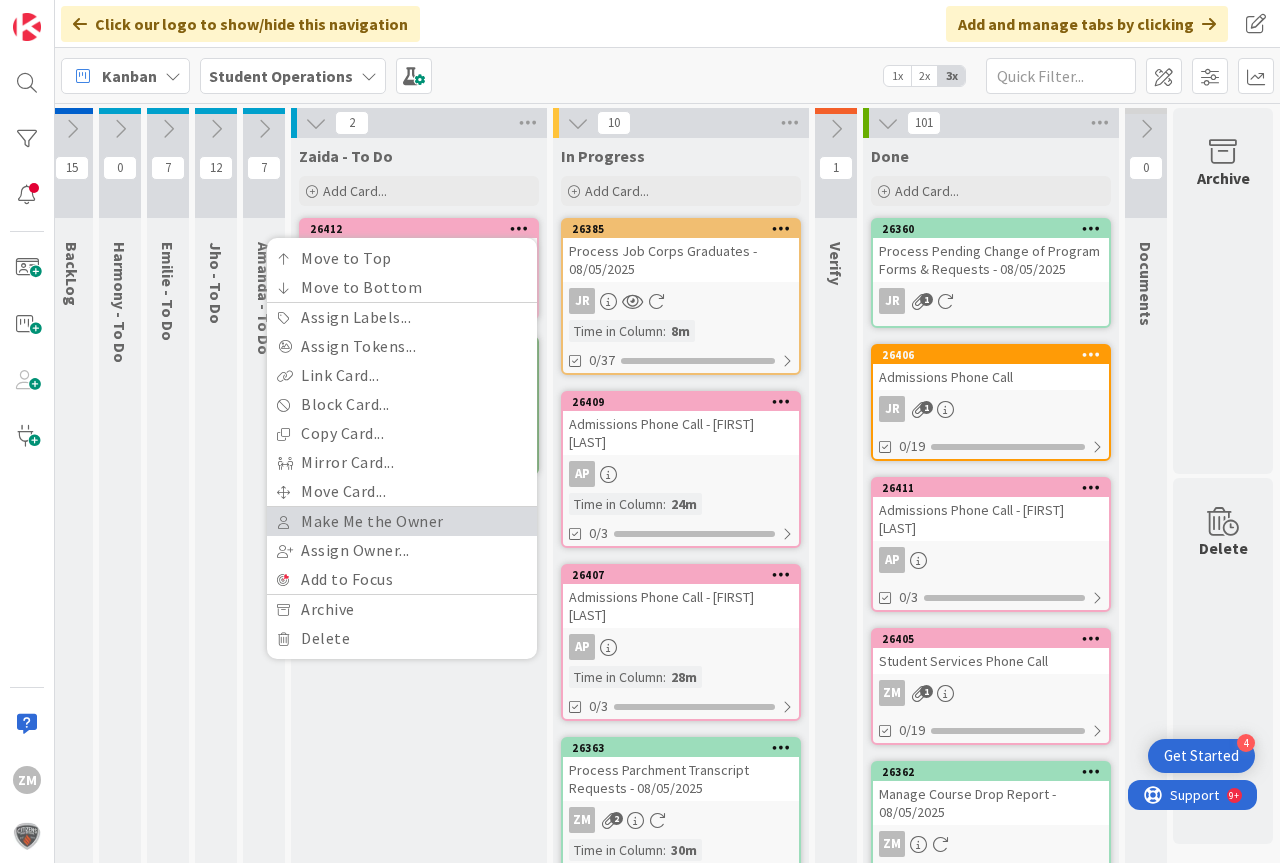 click on "Make Me the Owner" at bounding box center [402, 521] 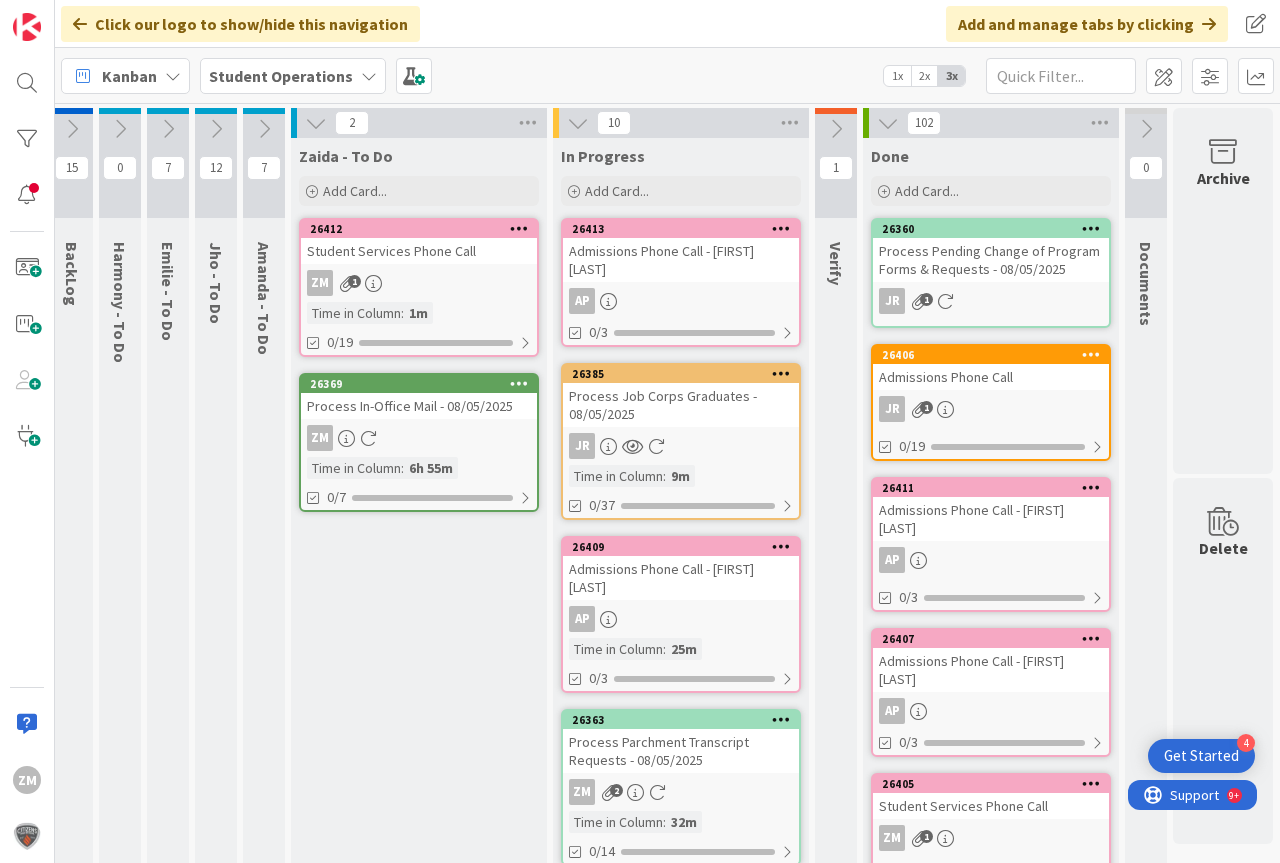 click at bounding box center [519, 228] 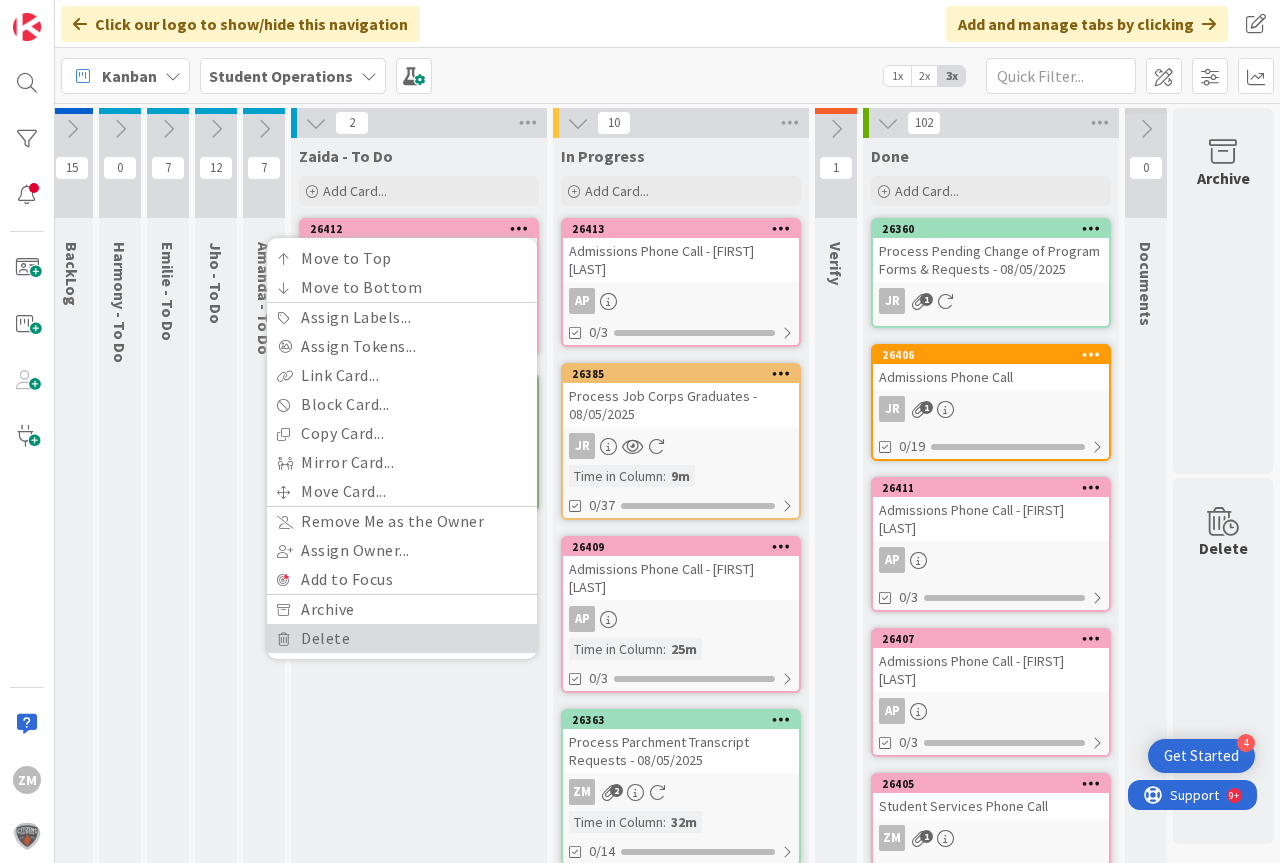 click on "Delete" at bounding box center [402, 638] 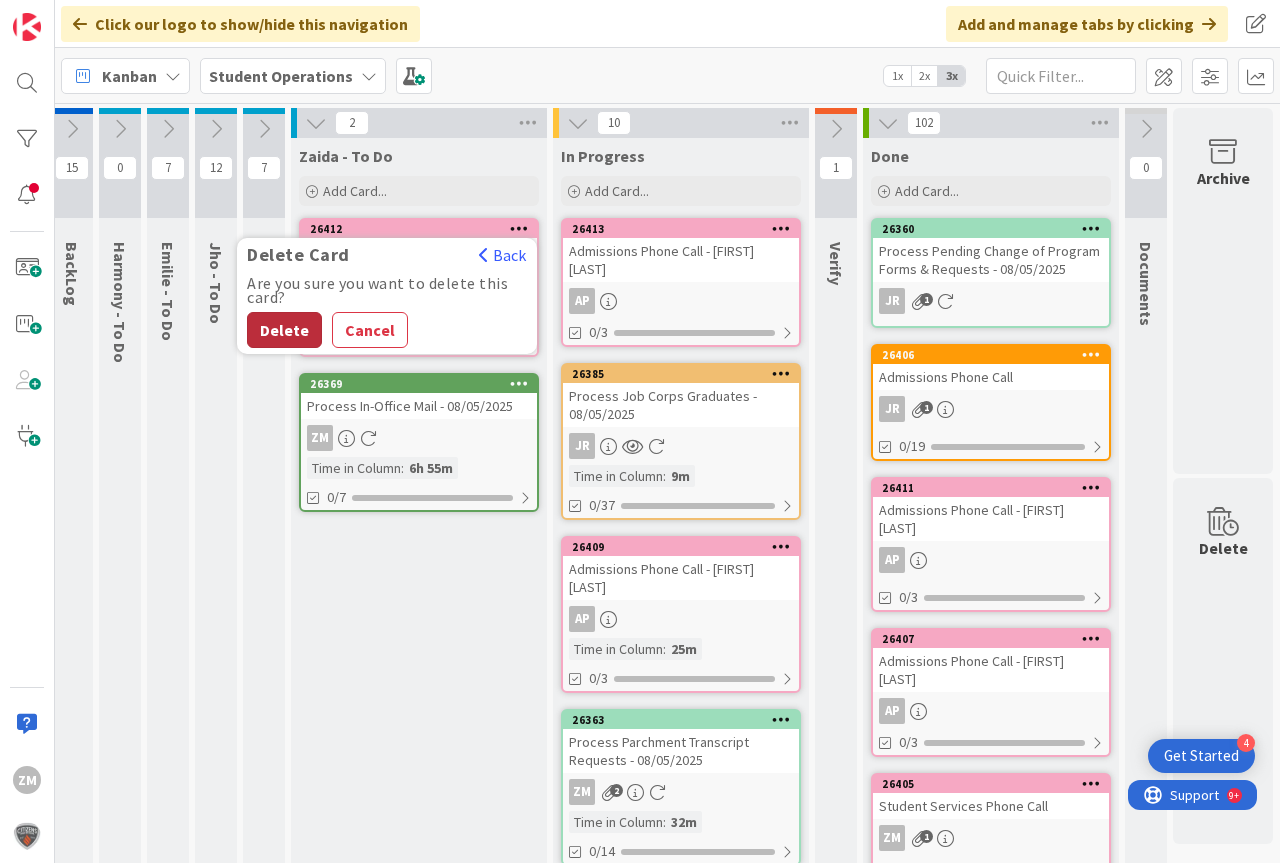 click on "Delete" at bounding box center (284, 330) 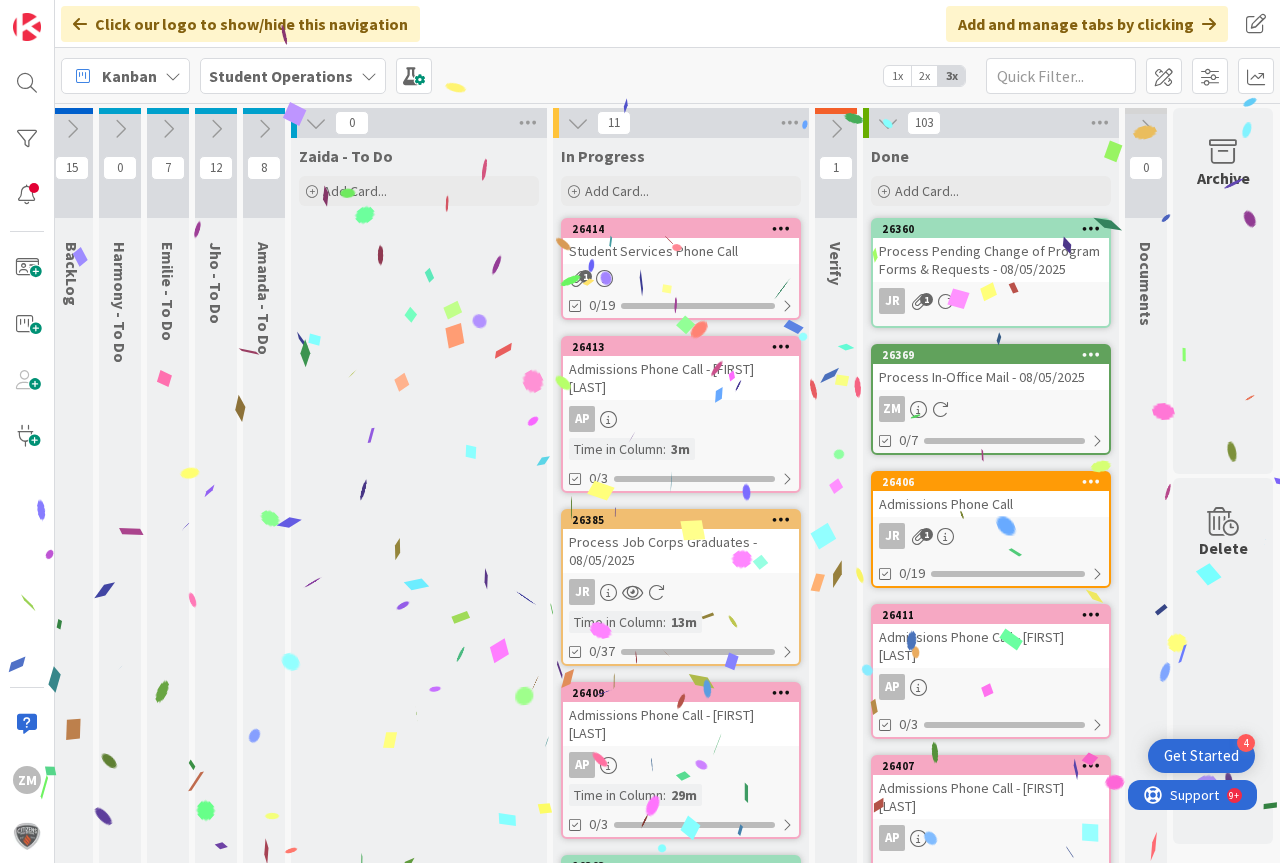 click at bounding box center [216, 129] 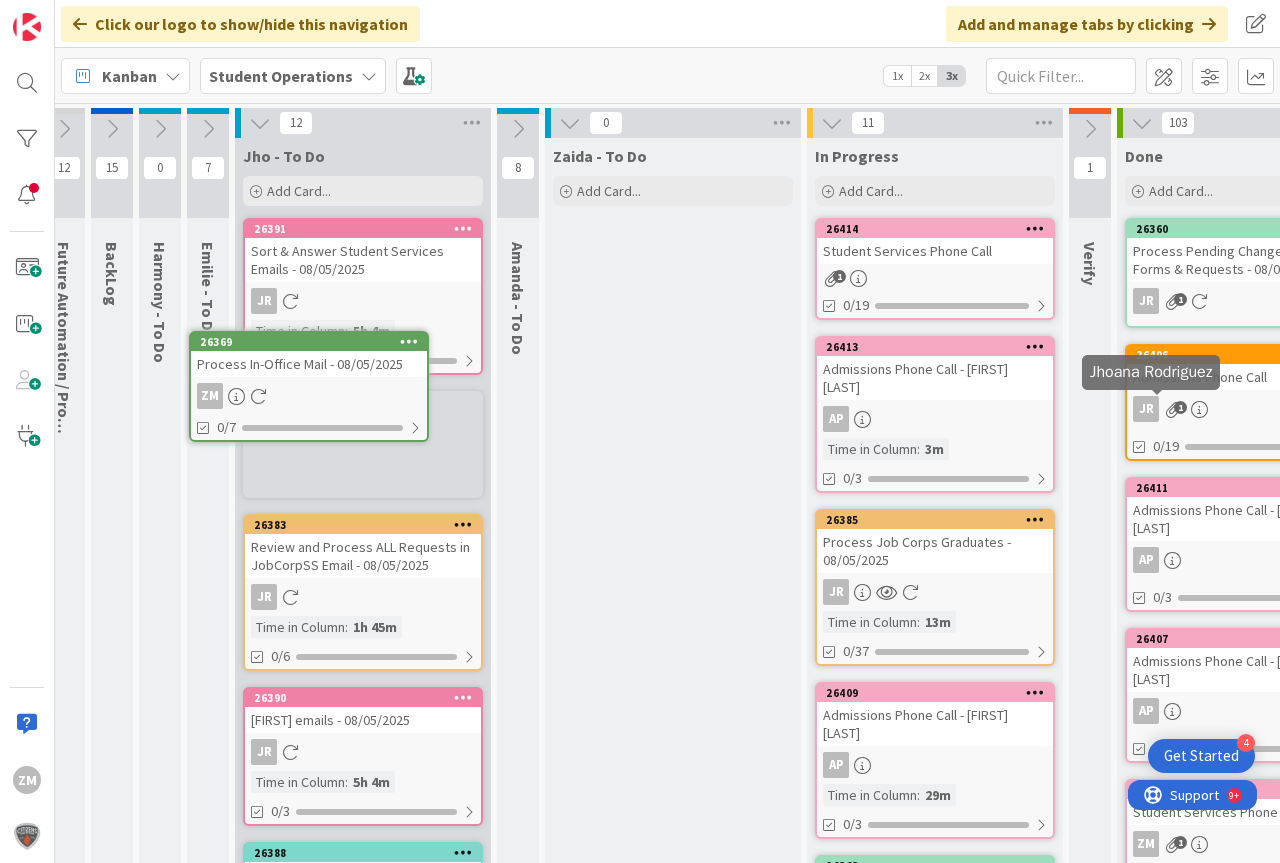 scroll, scrollTop: 0, scrollLeft: 0, axis: both 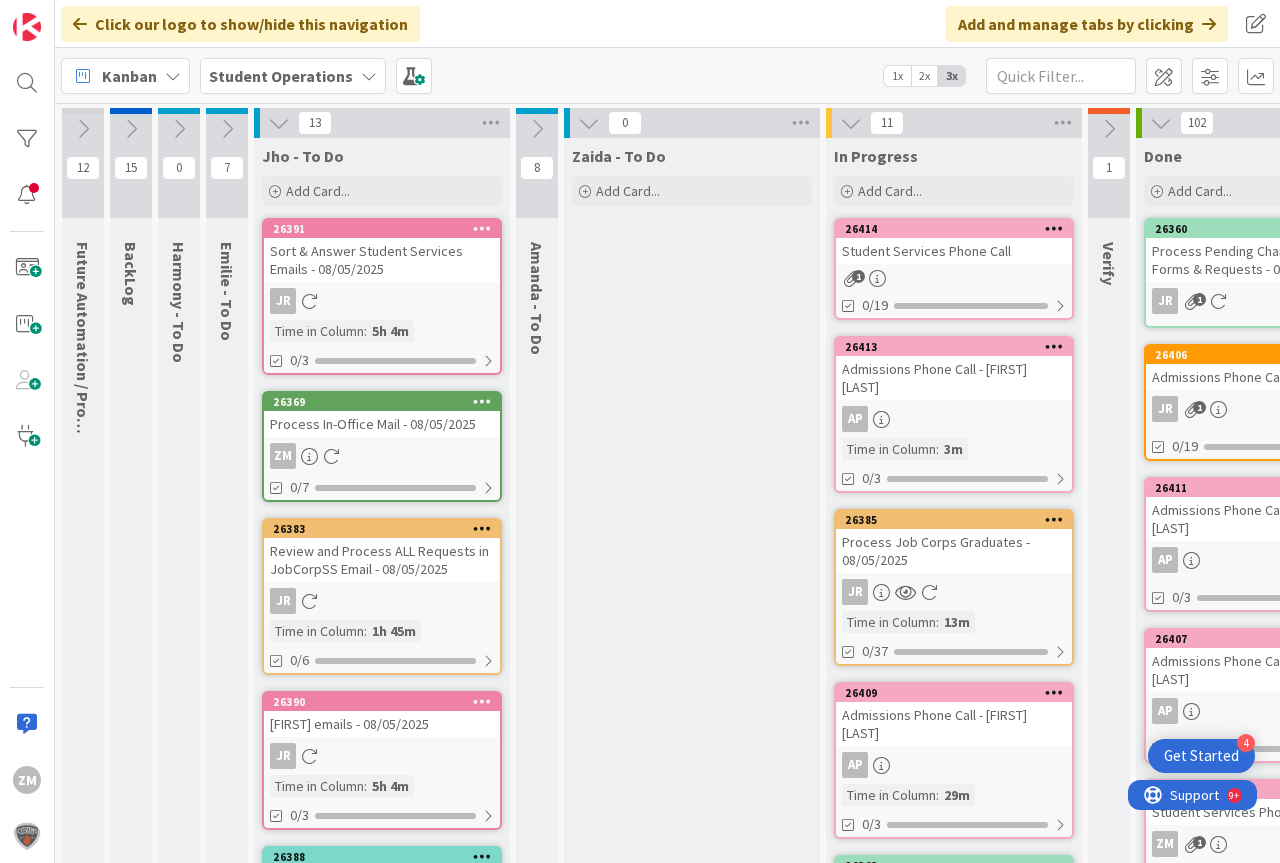click at bounding box center [279, 123] 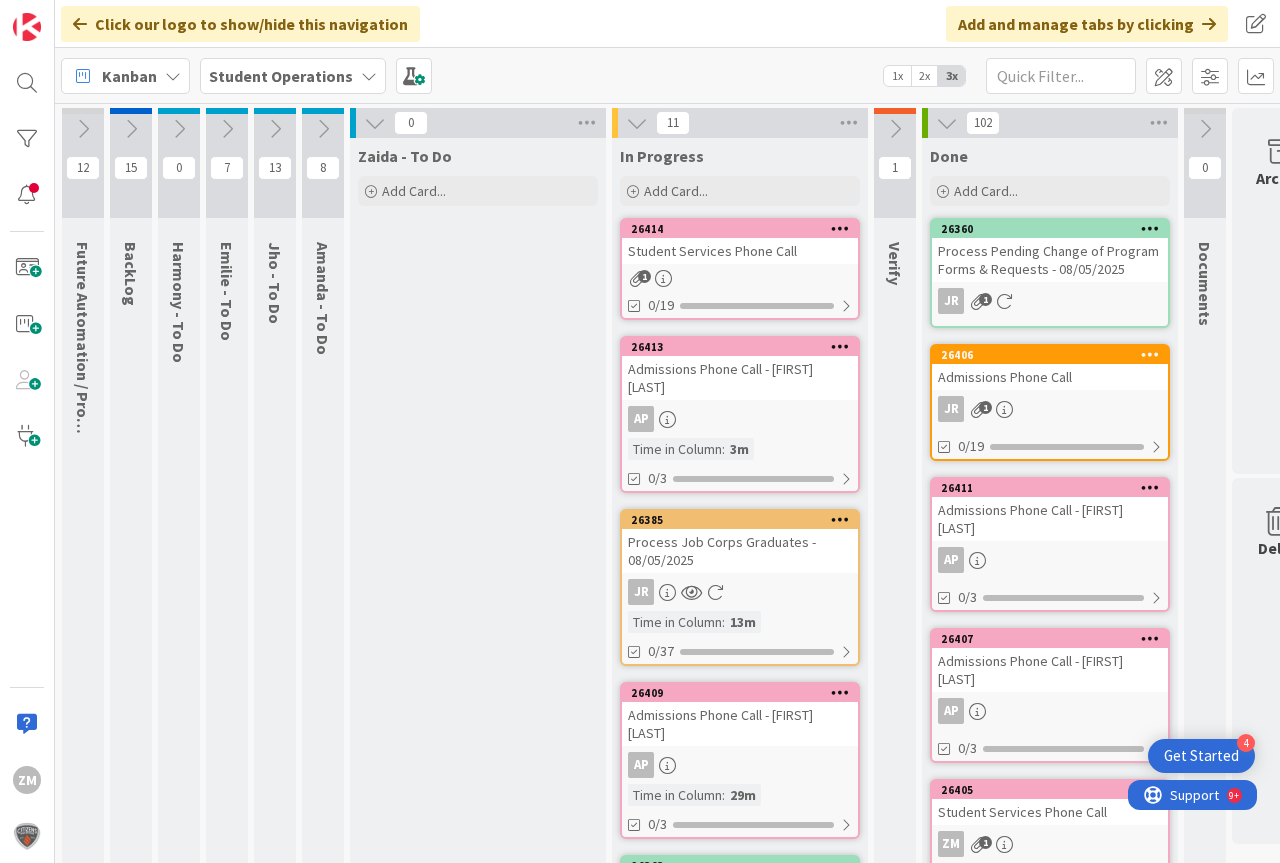 click on "1" at bounding box center [740, 278] 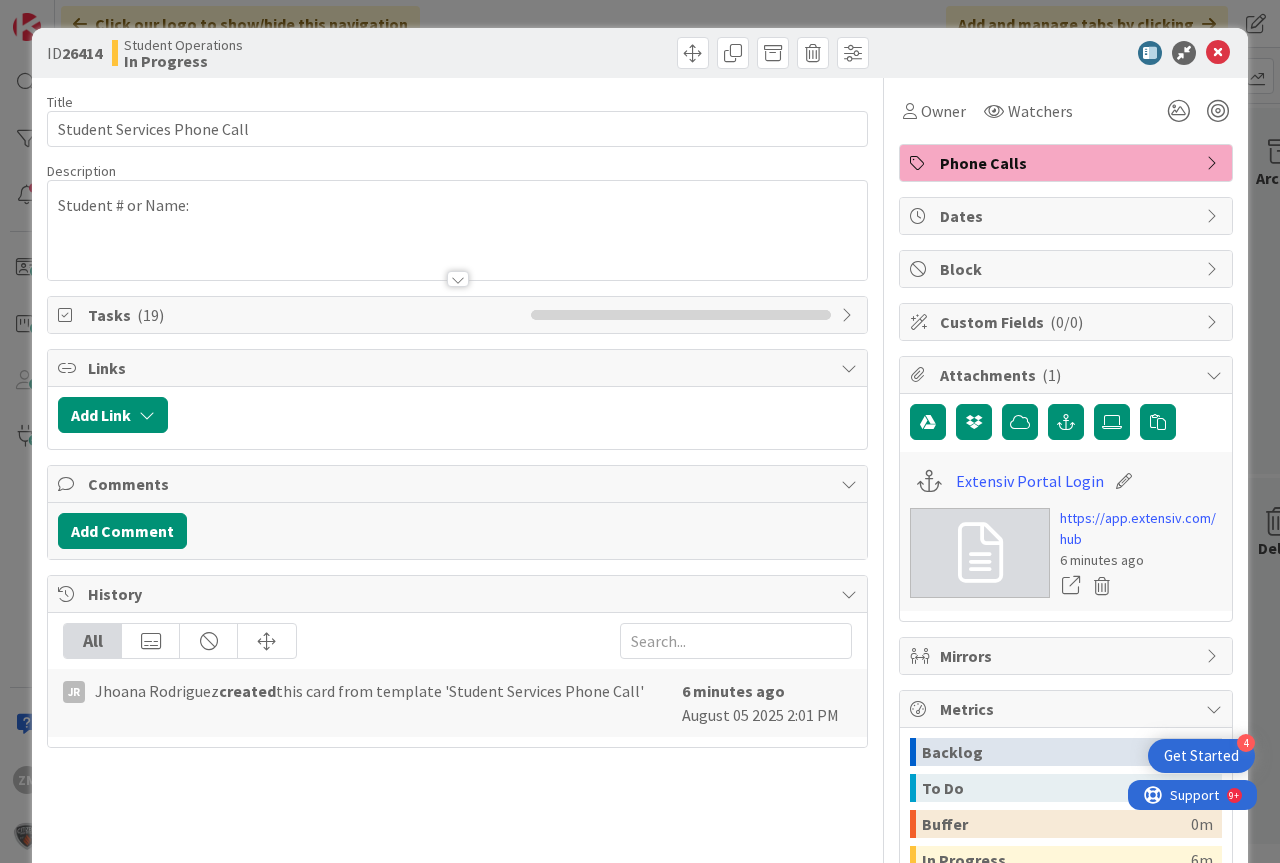 scroll, scrollTop: 0, scrollLeft: 0, axis: both 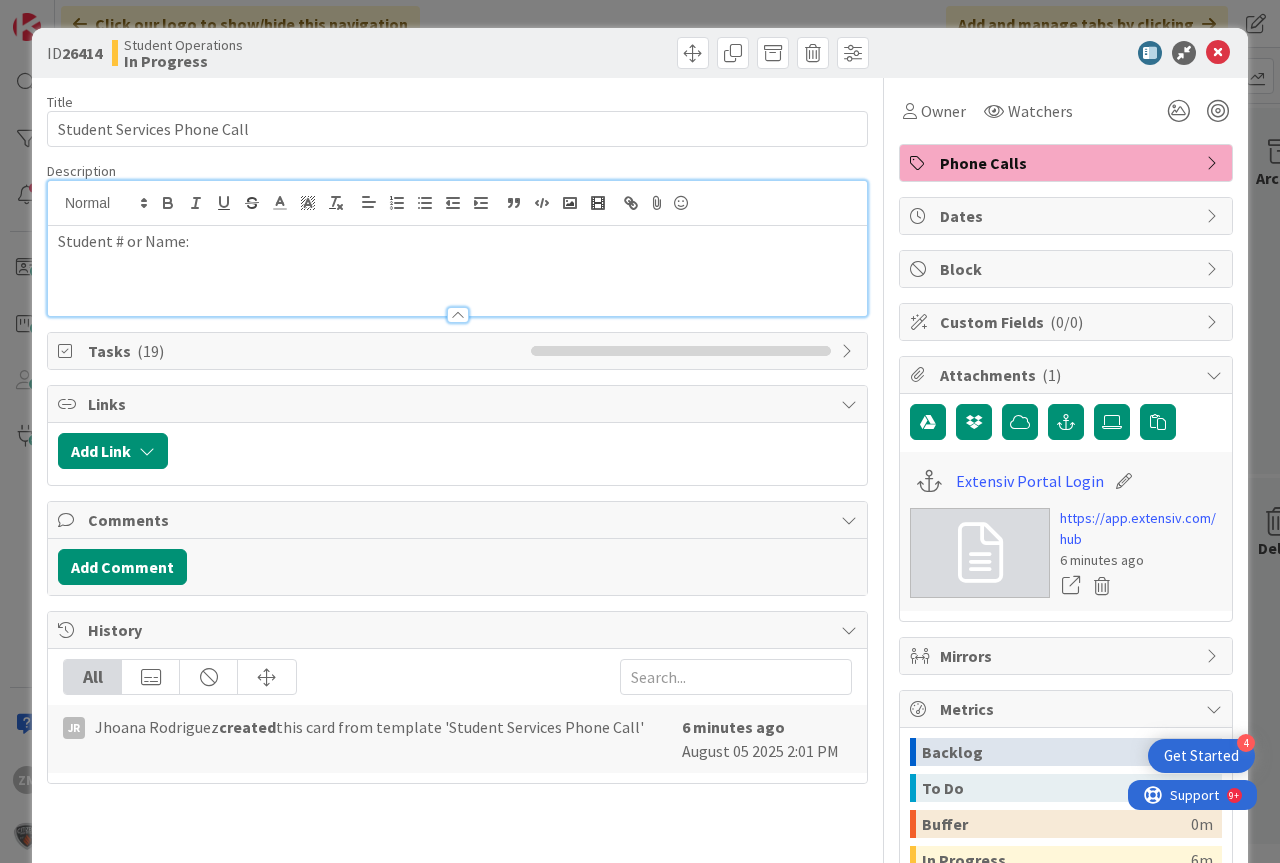 click on "Student # or Name:" at bounding box center [457, 248] 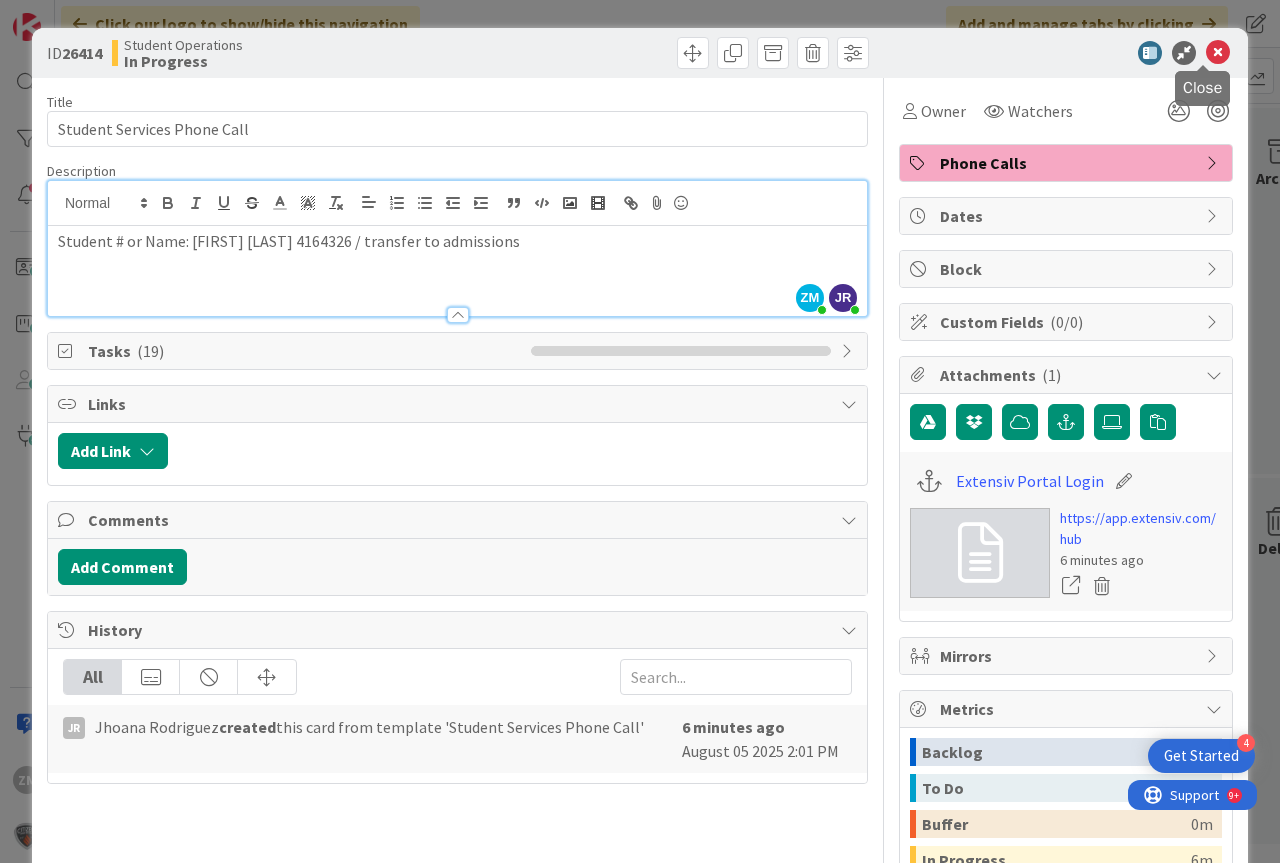 click at bounding box center [1218, 53] 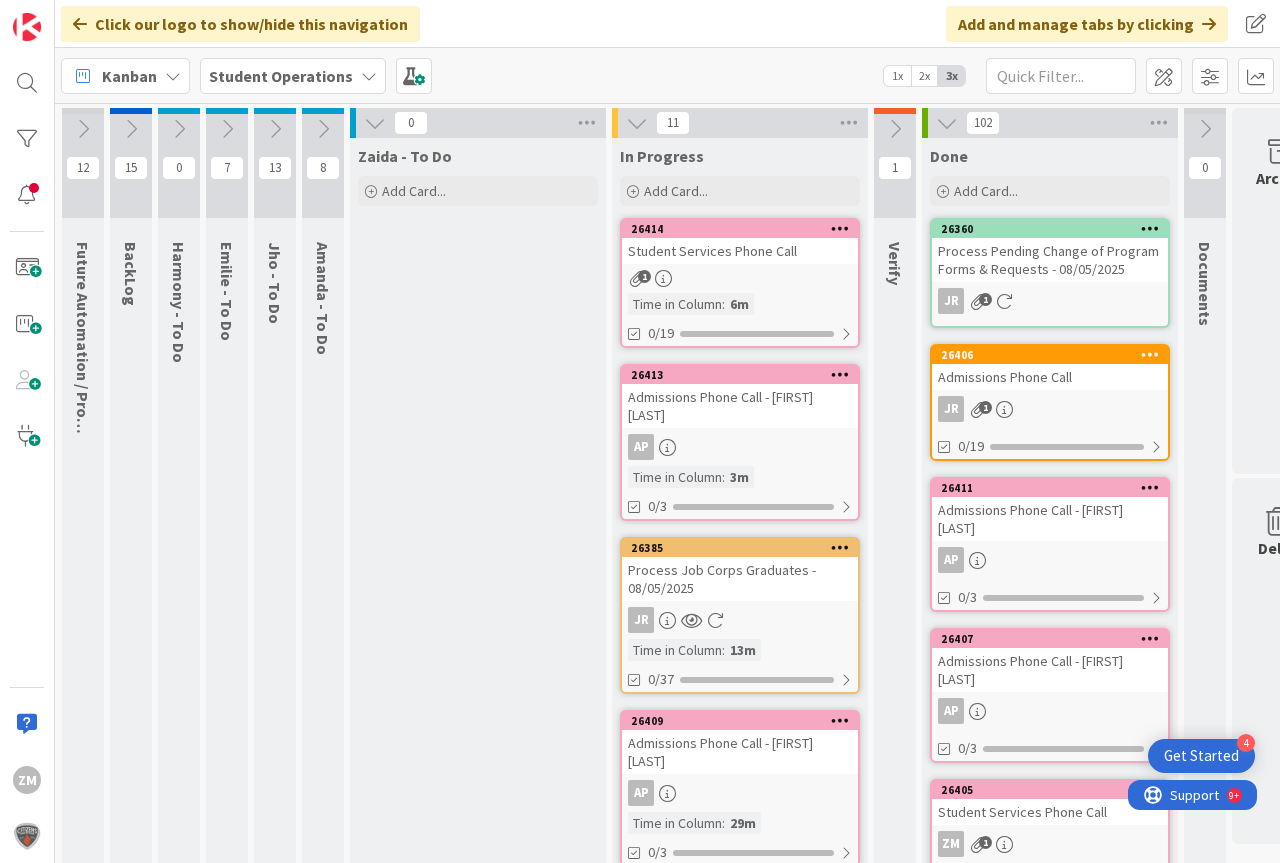 scroll, scrollTop: 0, scrollLeft: 0, axis: both 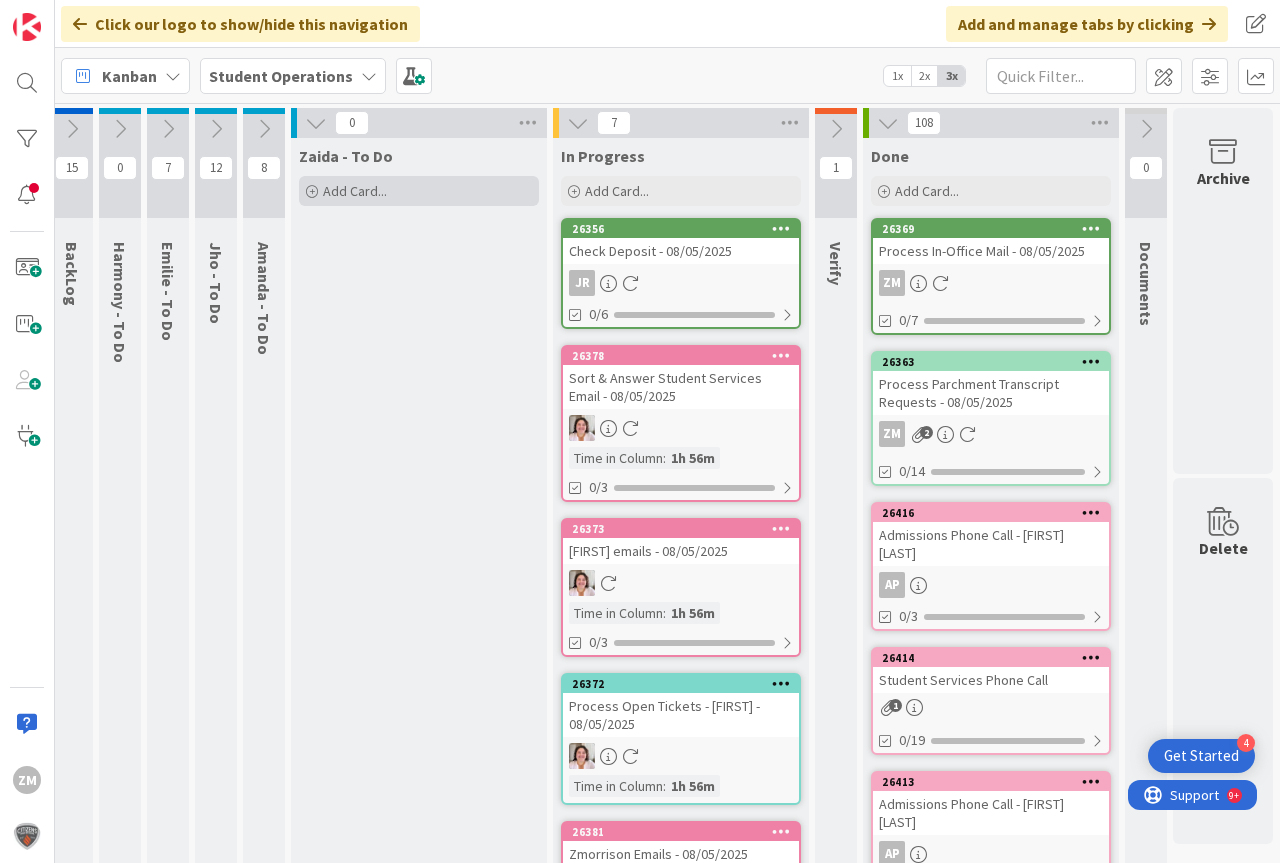 click on "Add Card..." at bounding box center [355, 191] 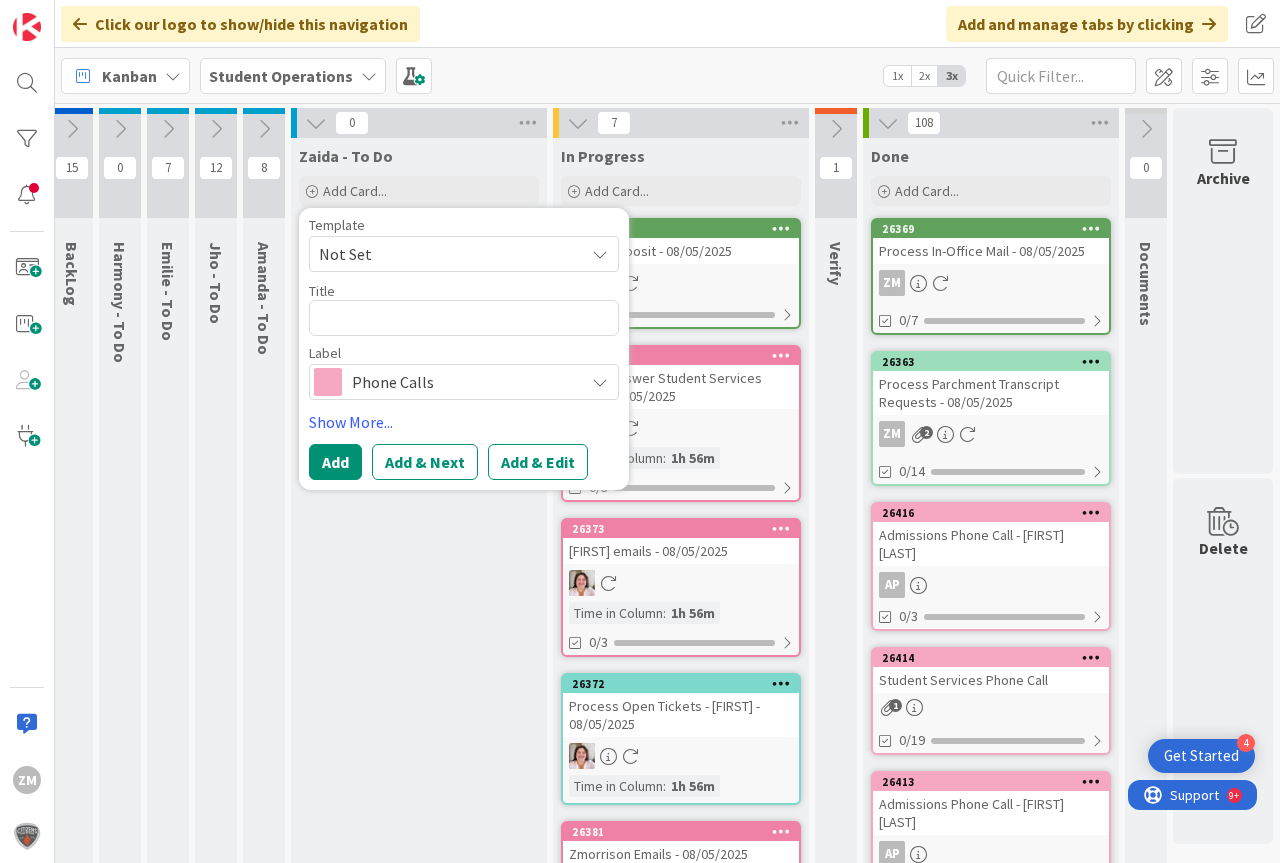 click at bounding box center (600, 254) 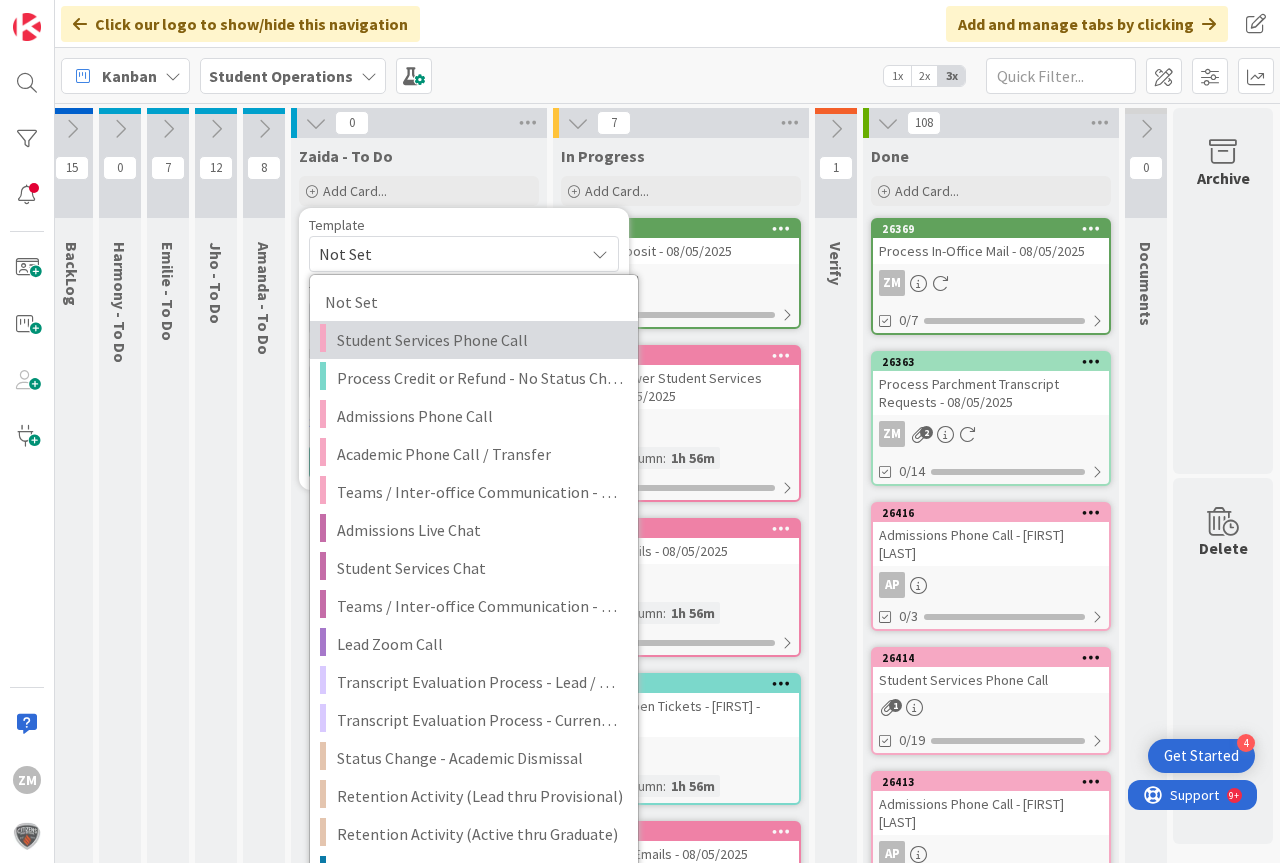 click on "Student Services Phone Call" at bounding box center (480, 340) 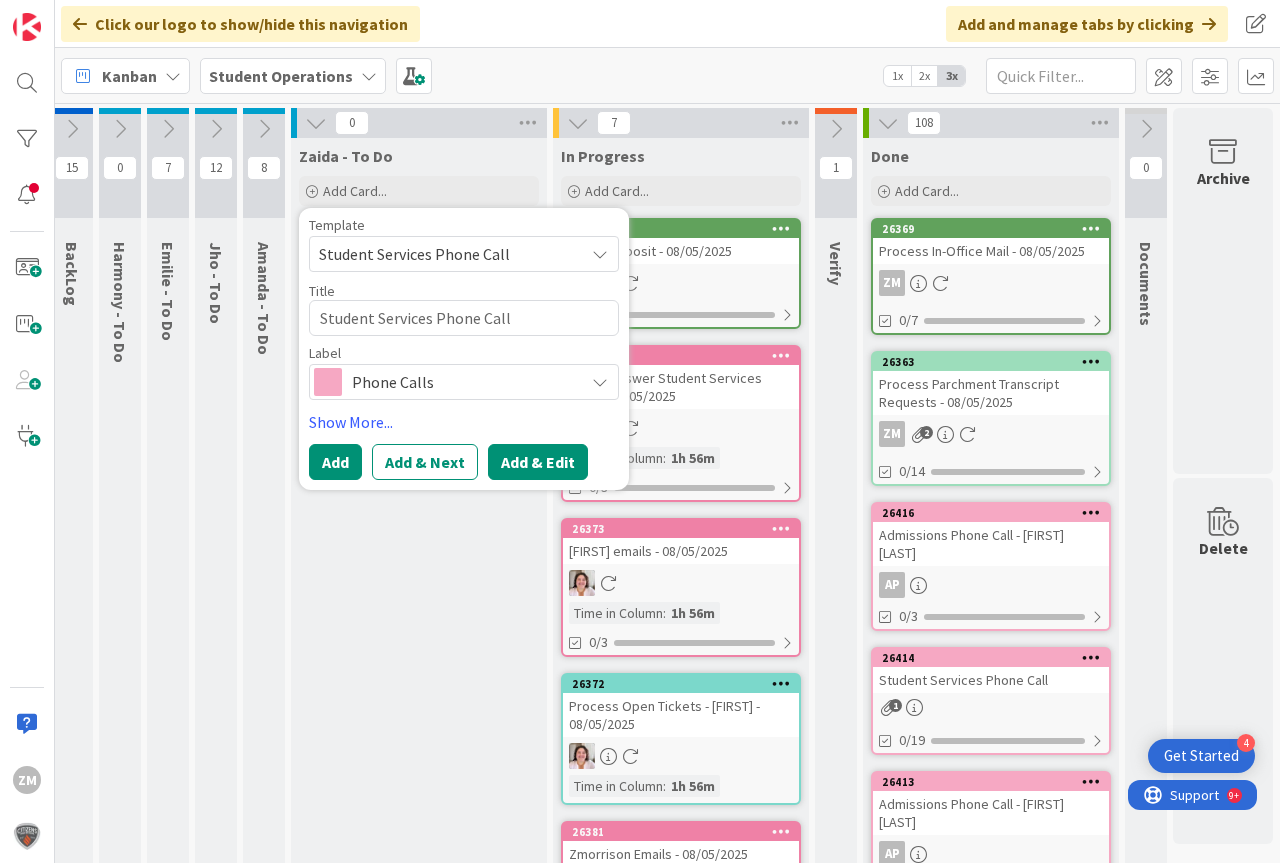 click on "Add & Edit" at bounding box center [538, 462] 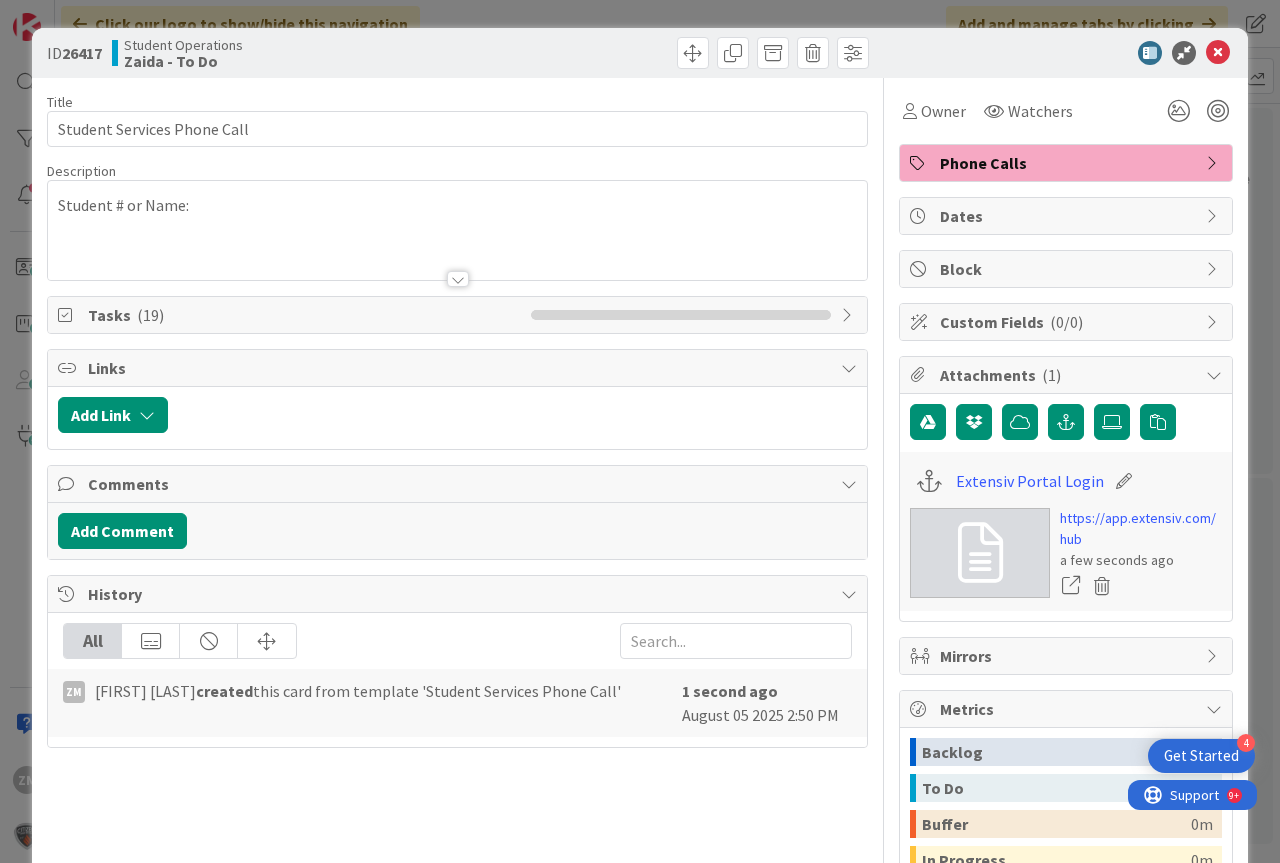 scroll, scrollTop: 0, scrollLeft: 0, axis: both 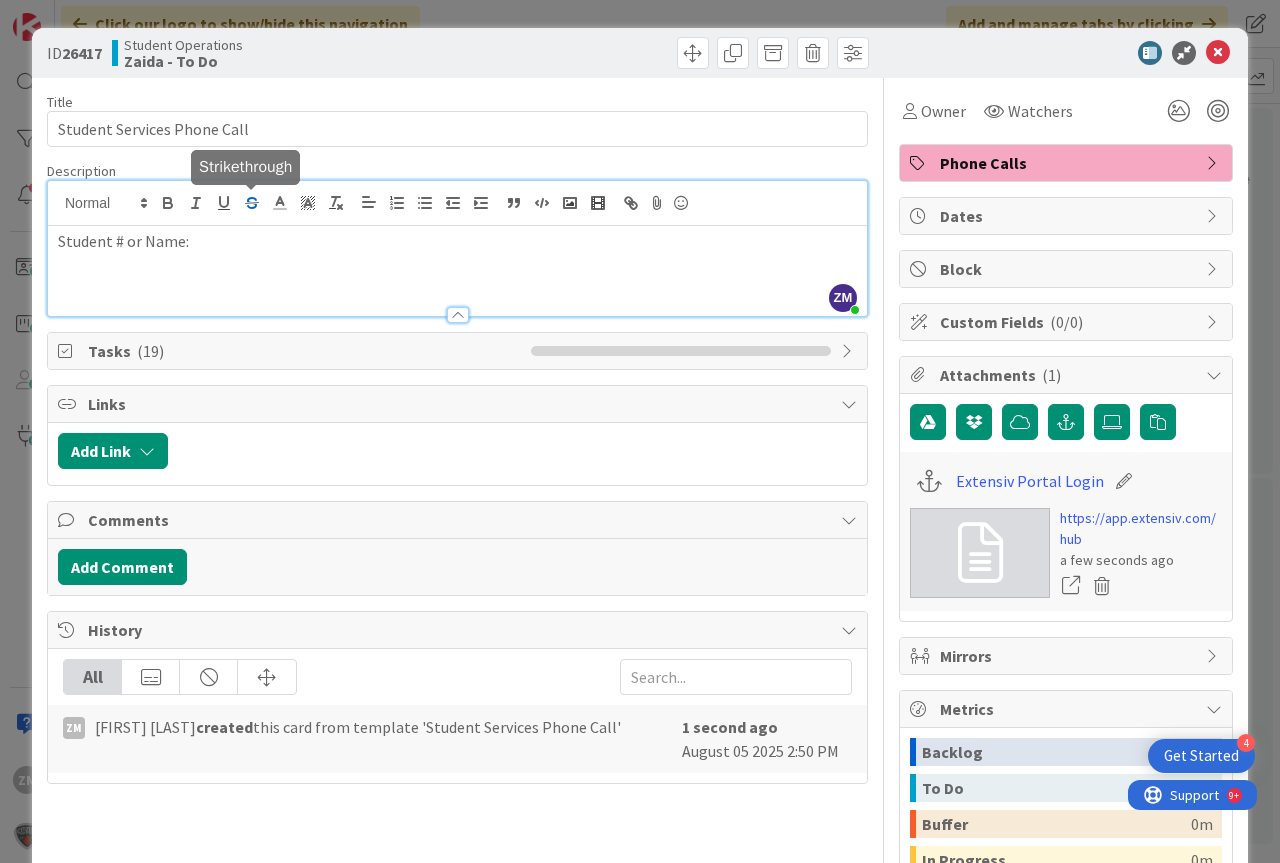 type 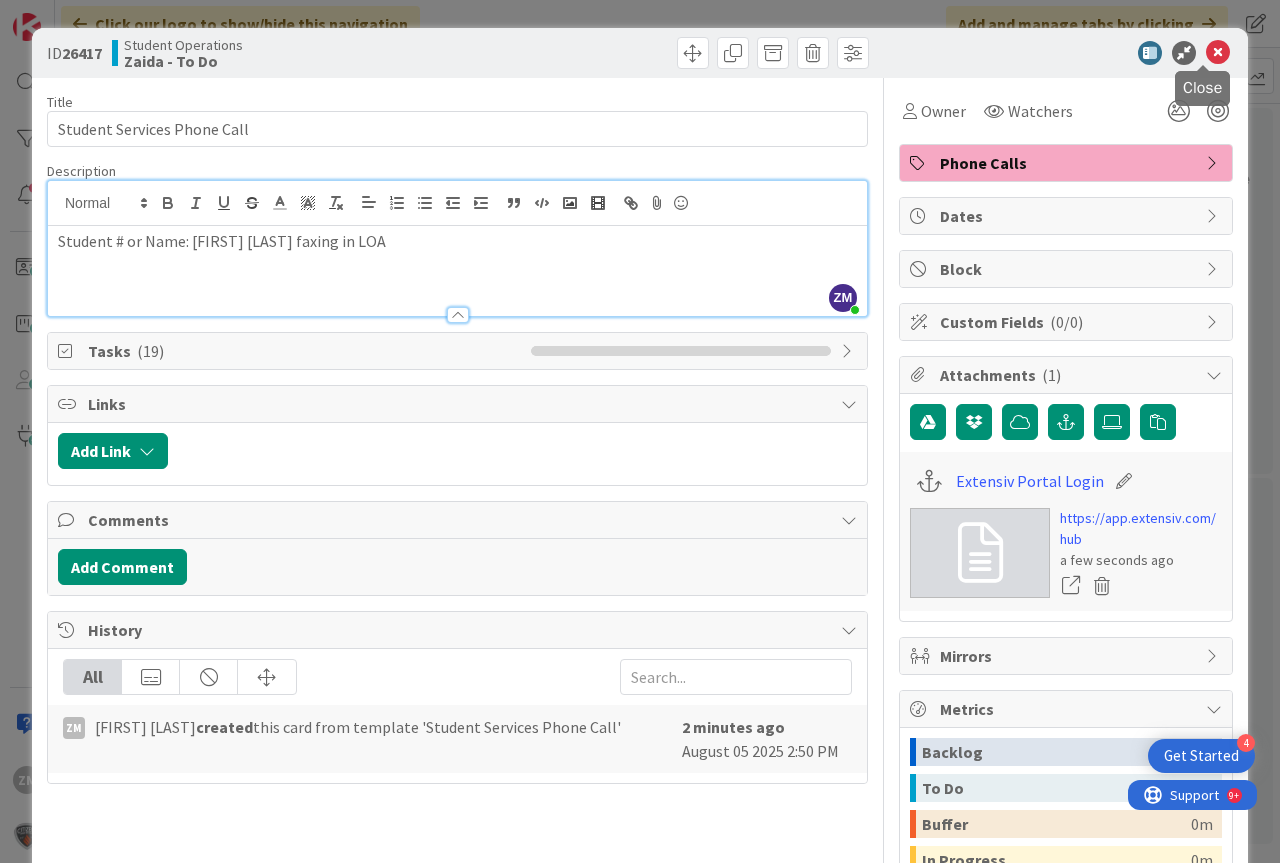 click at bounding box center [1218, 53] 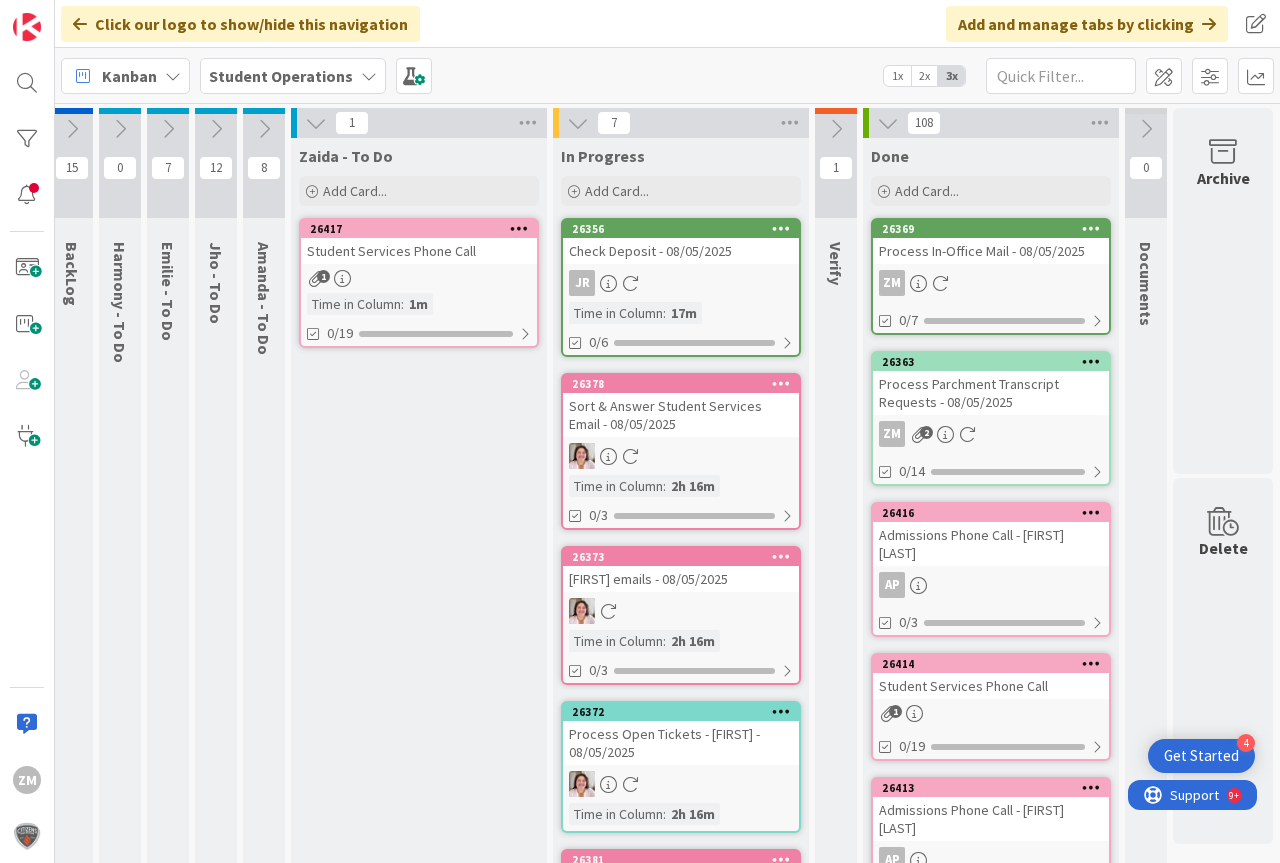 scroll, scrollTop: 0, scrollLeft: 0, axis: both 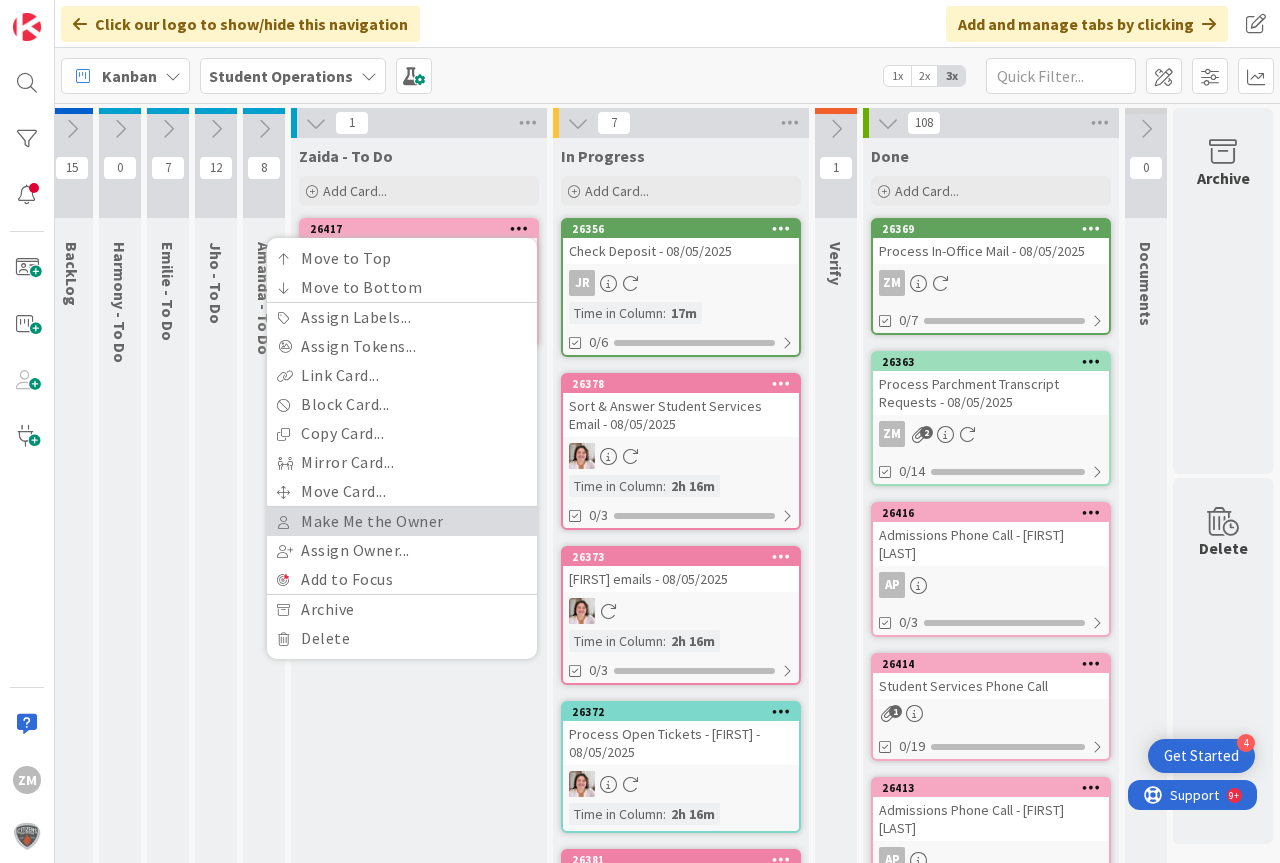 click on "Make Me the Owner" at bounding box center [402, 521] 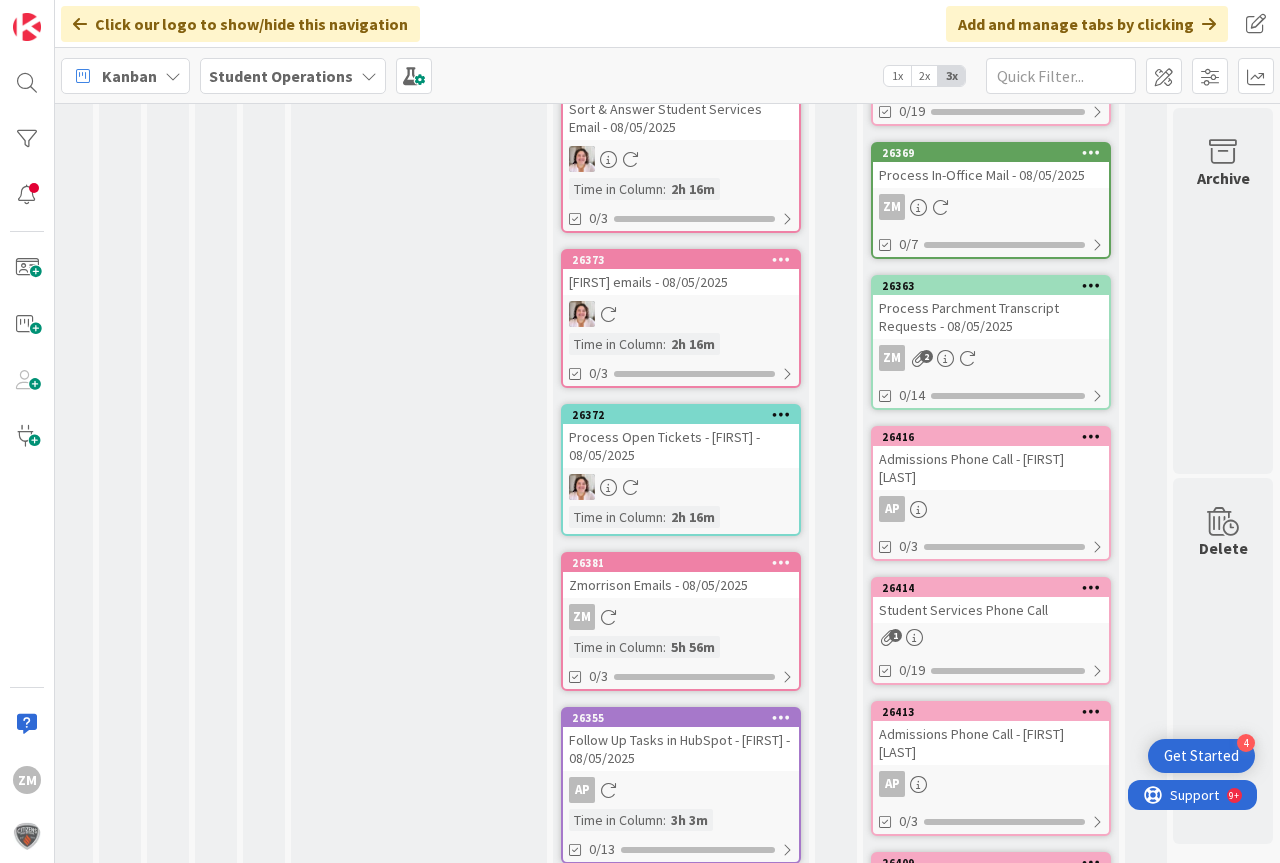 scroll, scrollTop: 300, scrollLeft: 74, axis: both 